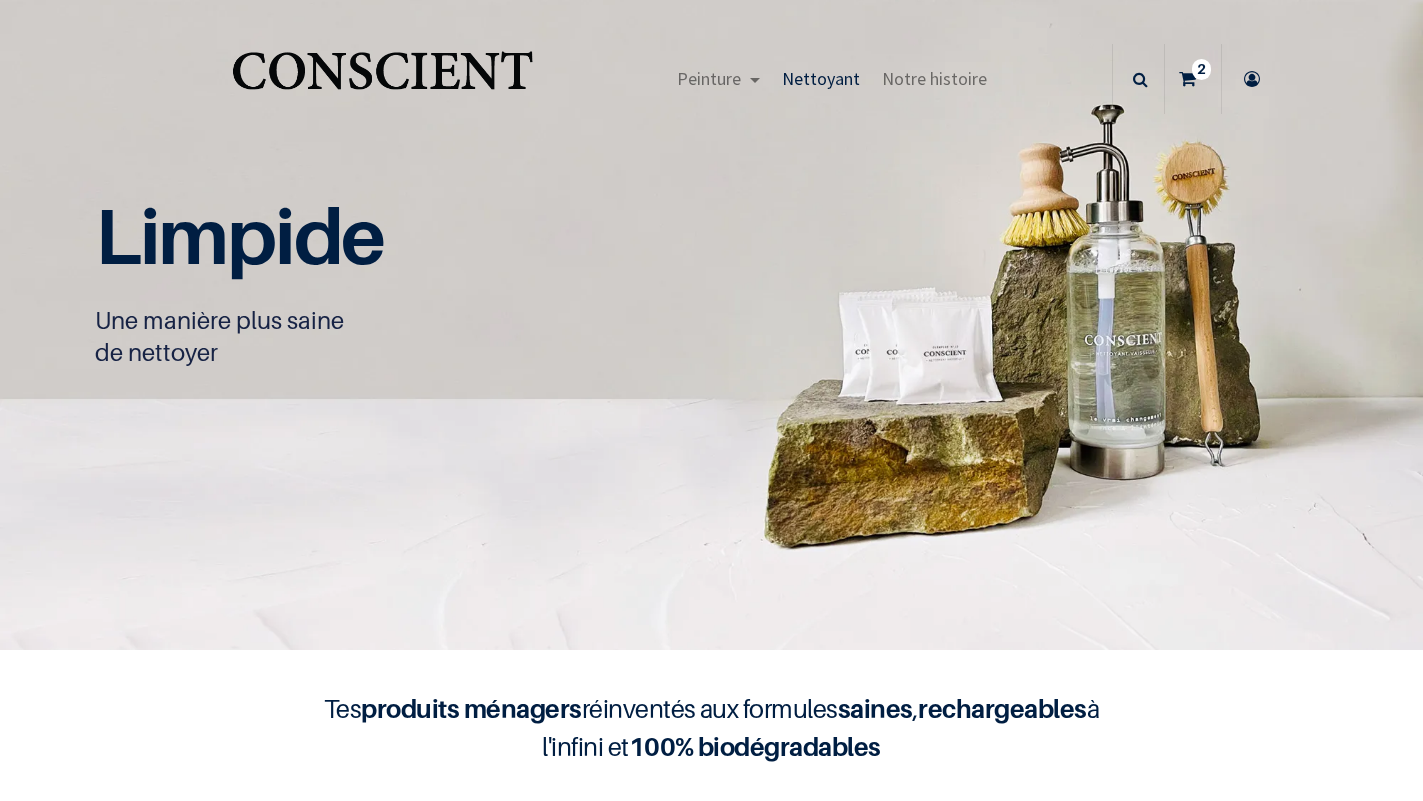 scroll, scrollTop: 0, scrollLeft: 0, axis: both 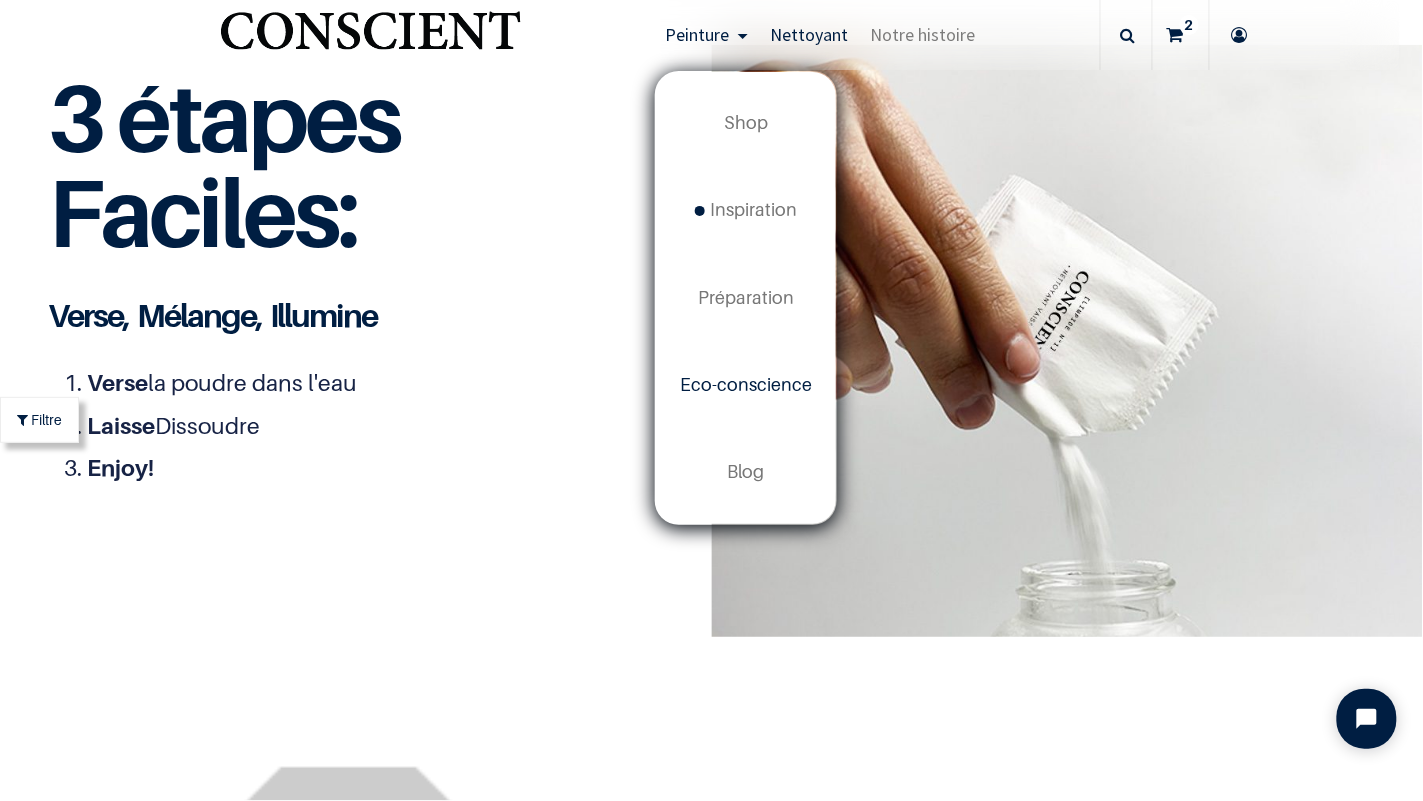 click on "Eco-conscience" at bounding box center (746, 384) 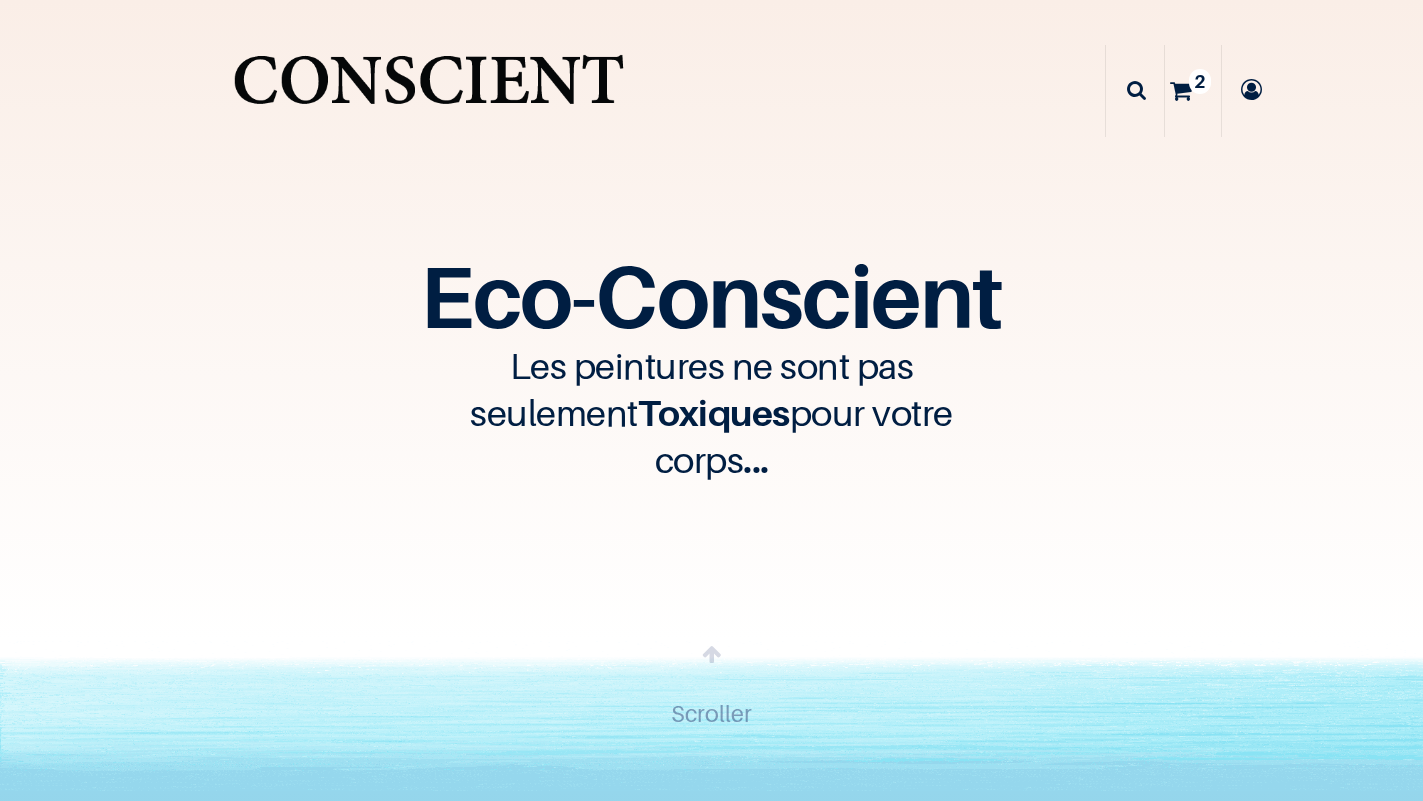 scroll, scrollTop: 0, scrollLeft: 0, axis: both 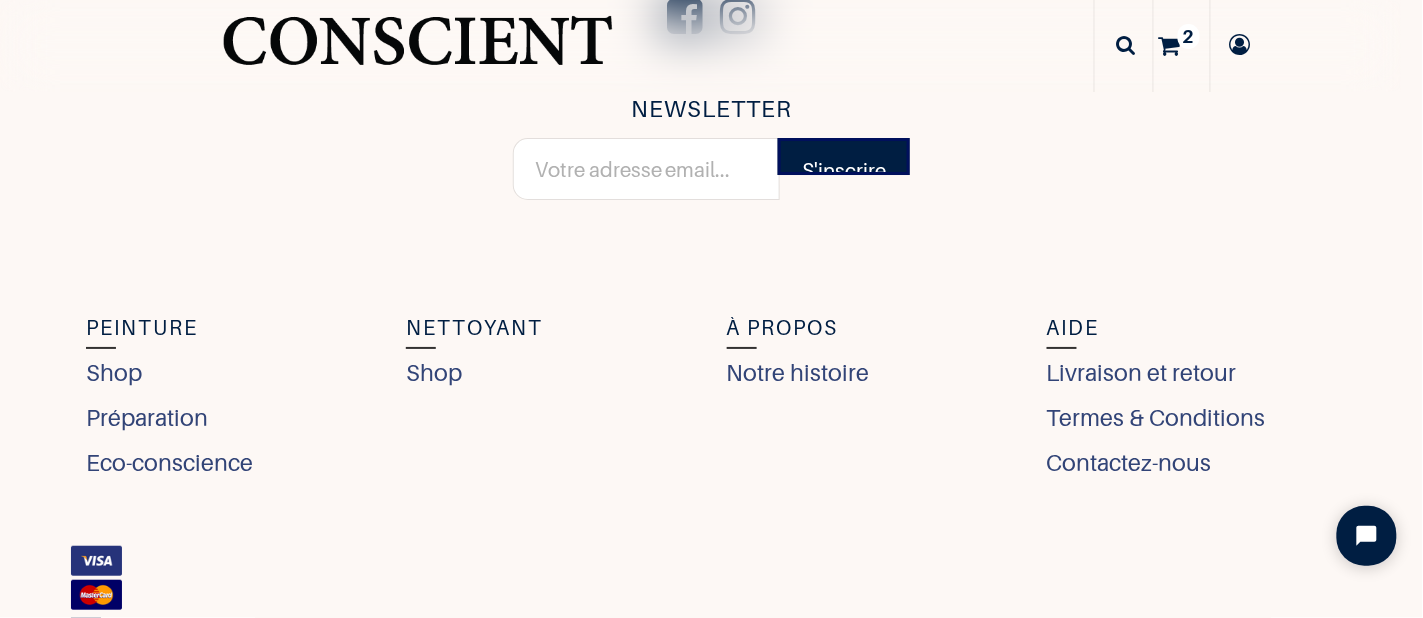 click at bounding box center [1170, 46] 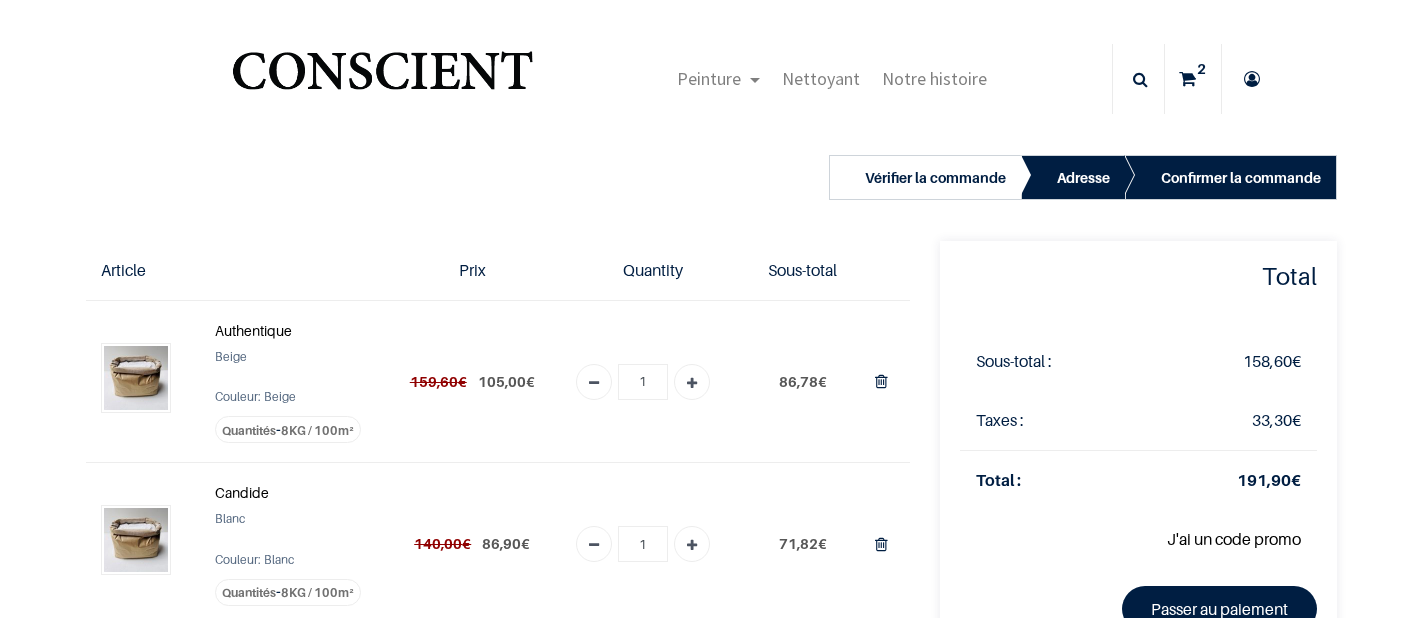 scroll, scrollTop: 0, scrollLeft: 0, axis: both 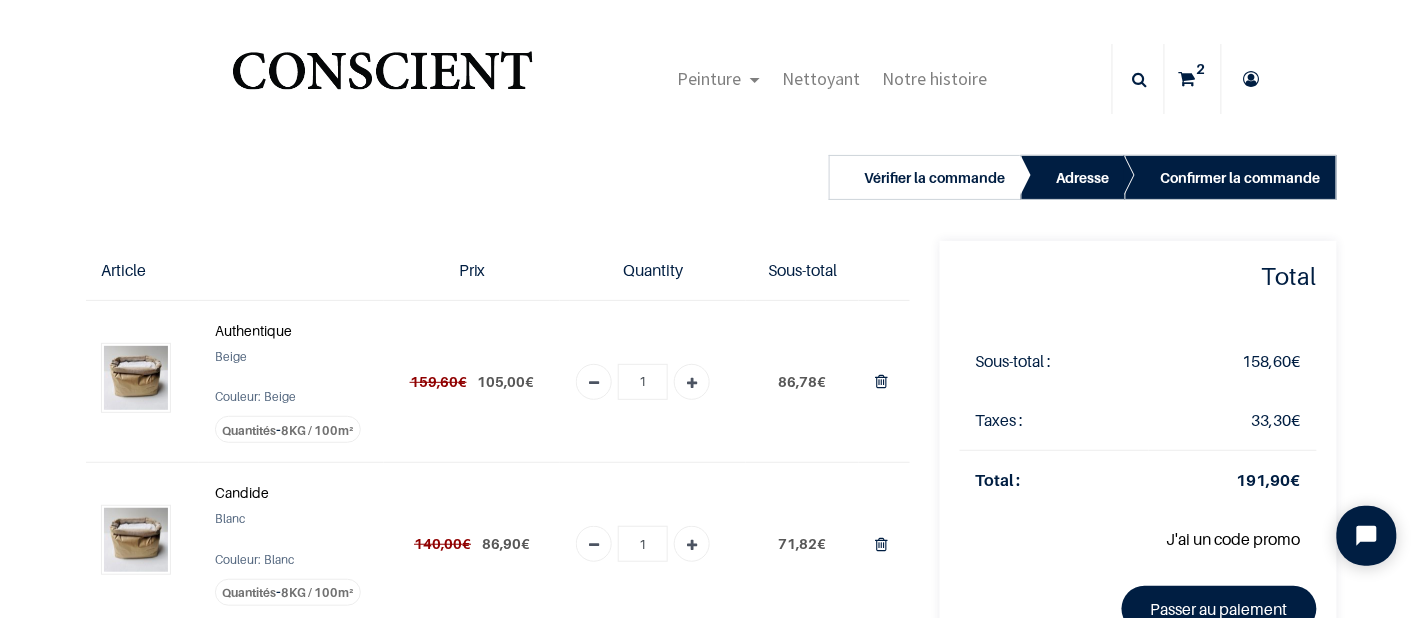 click on "Vérifier la commande
Adresse
Confirmer la commande
1" at bounding box center [711, 550] 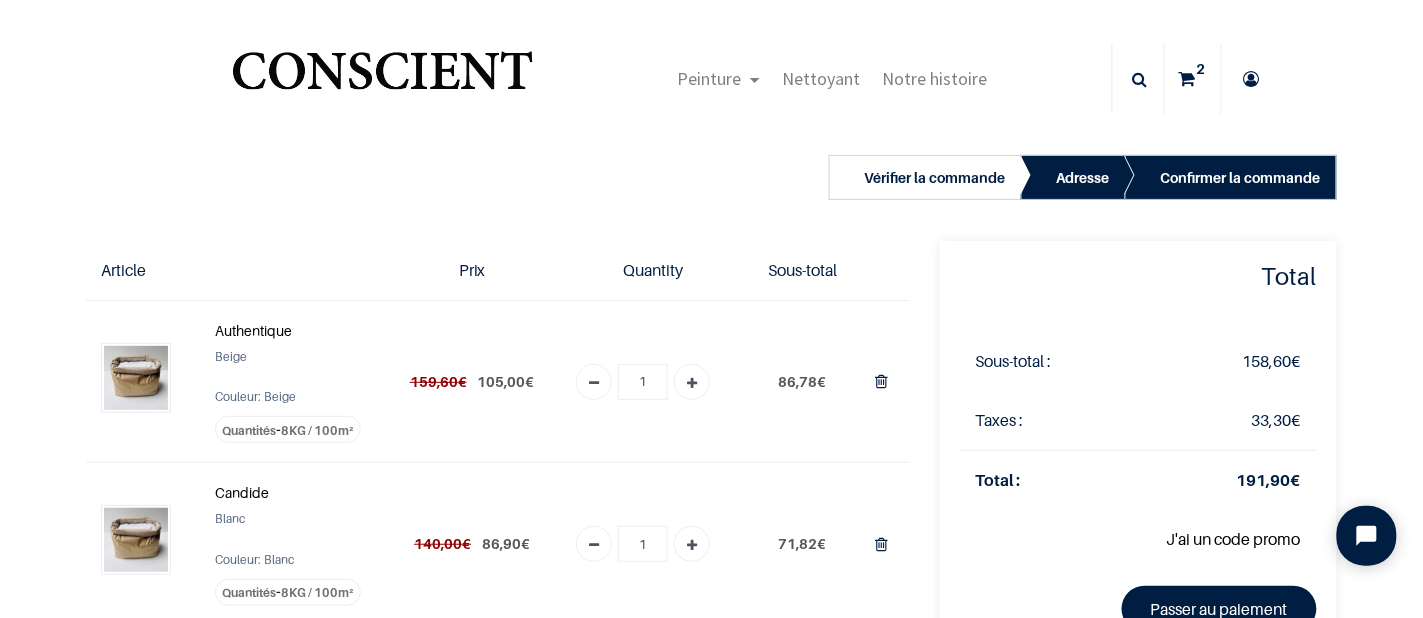 scroll, scrollTop: 49, scrollLeft: 0, axis: vertical 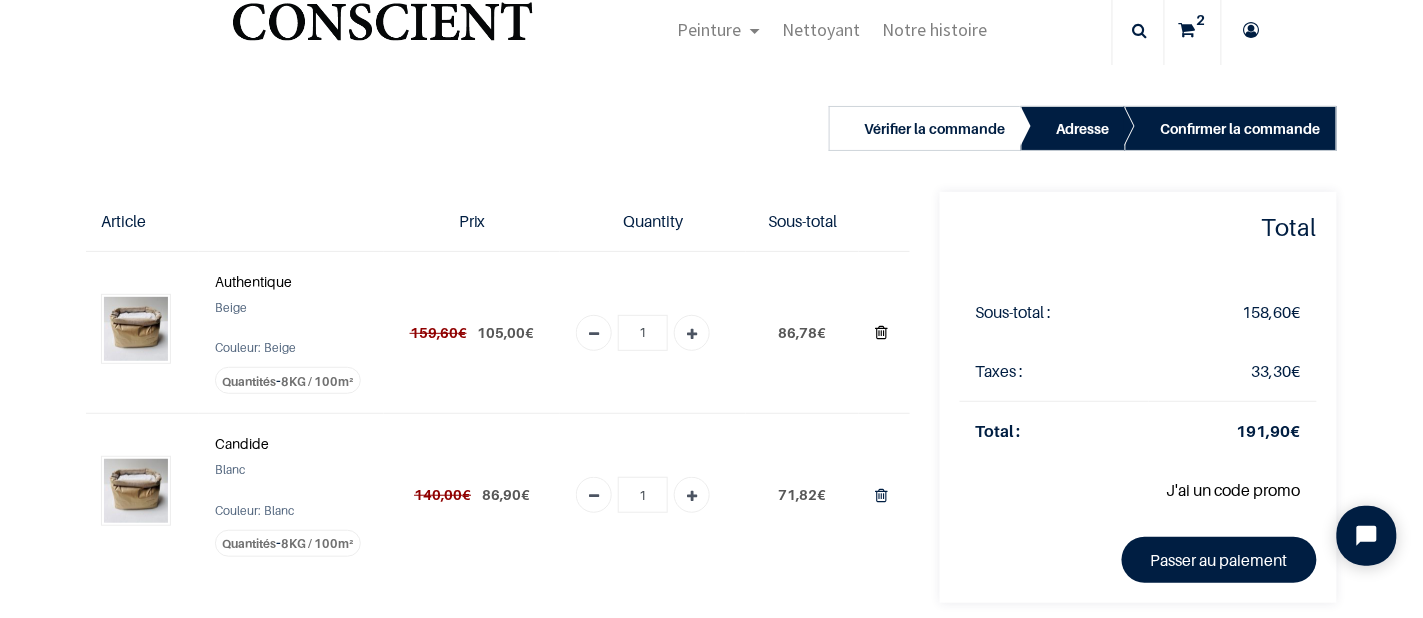click at bounding box center [881, 332] 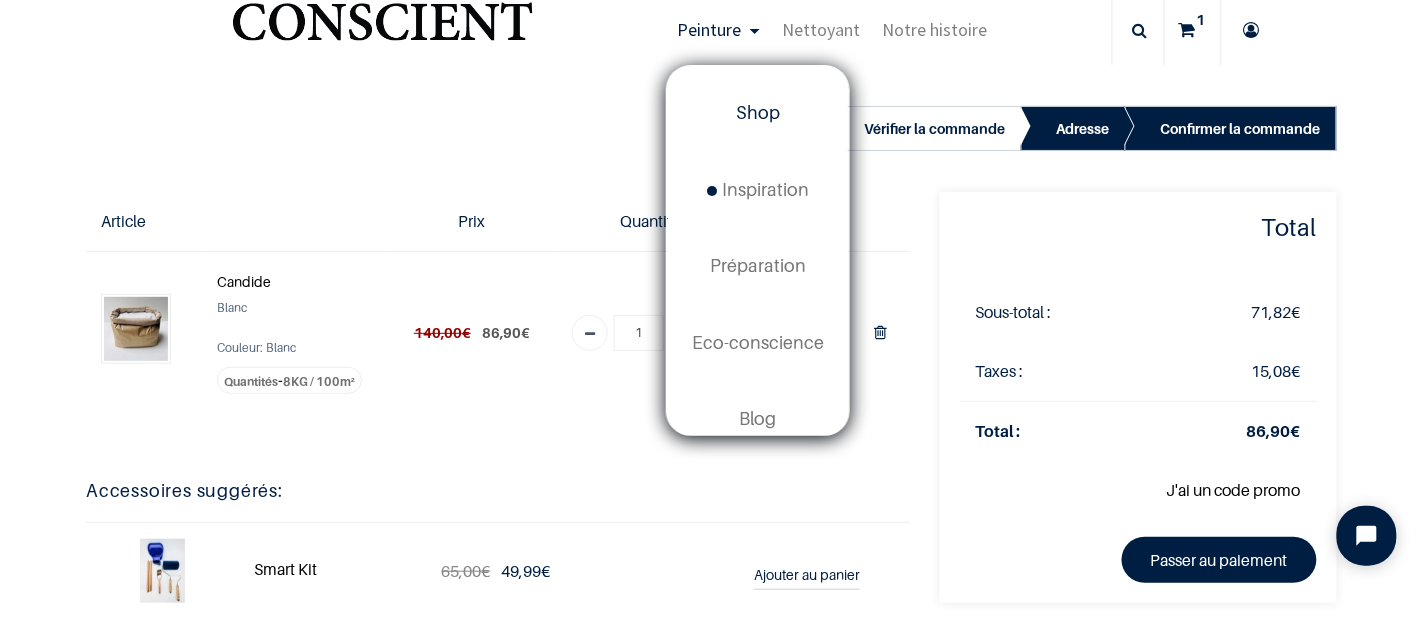 click on "Shop" at bounding box center (758, 112) 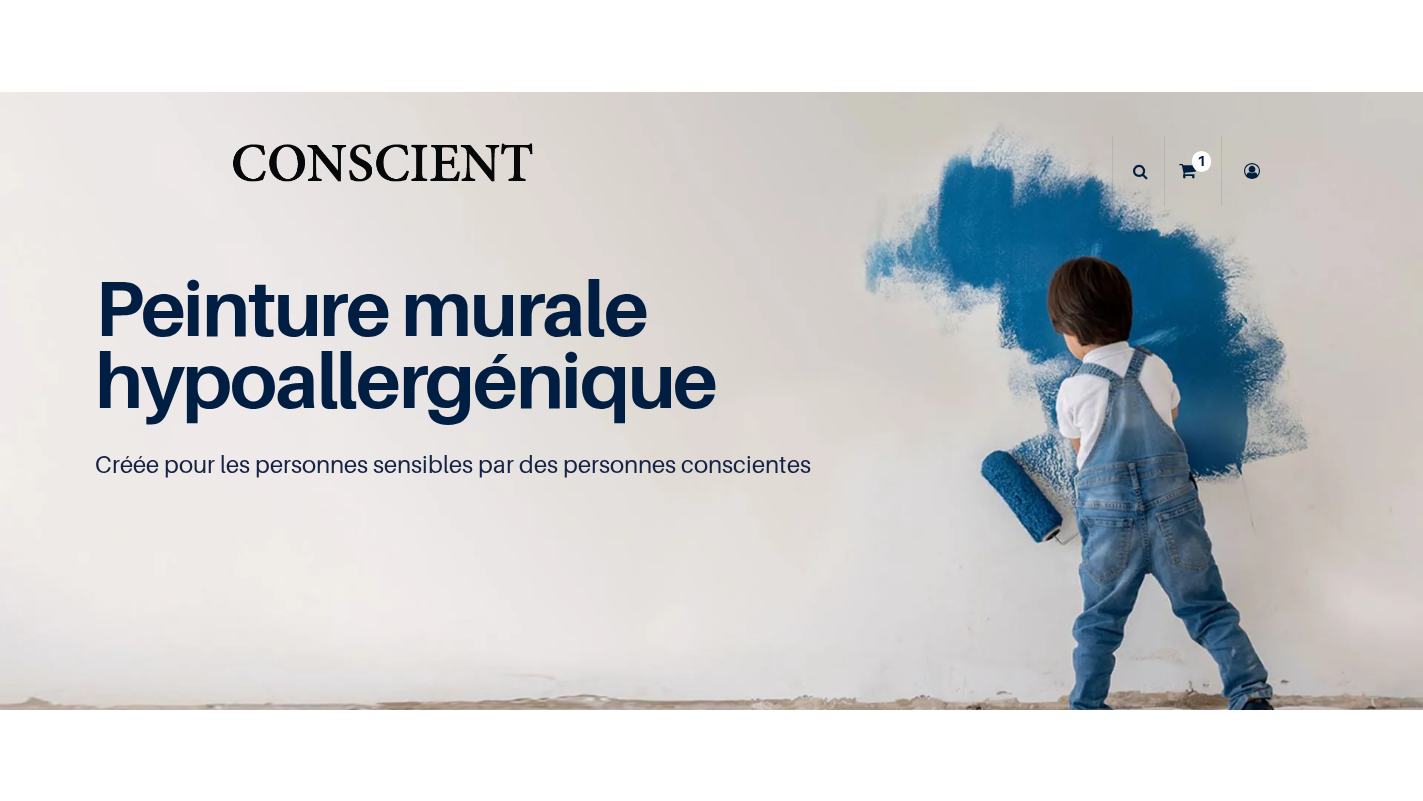scroll, scrollTop: 0, scrollLeft: 0, axis: both 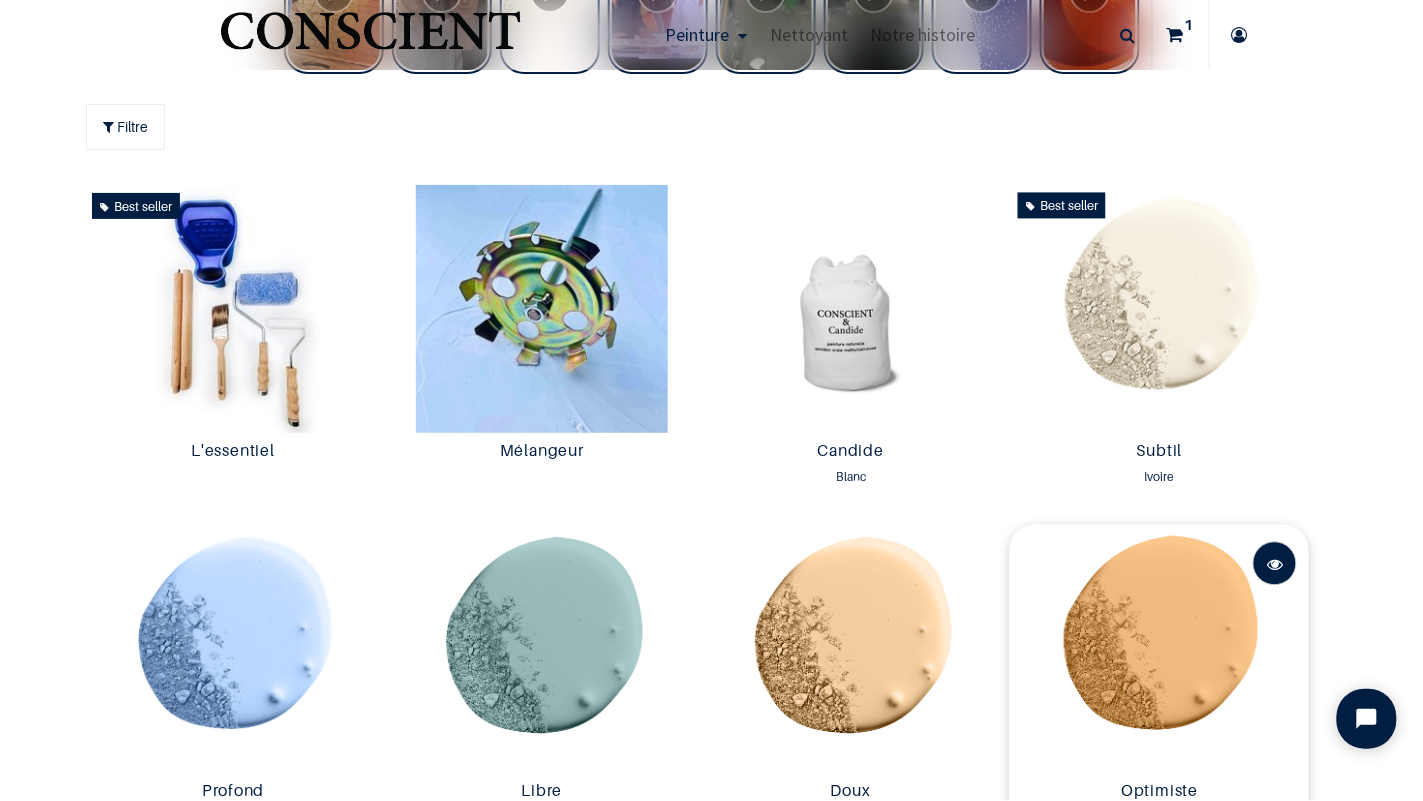click at bounding box center [1275, 565] 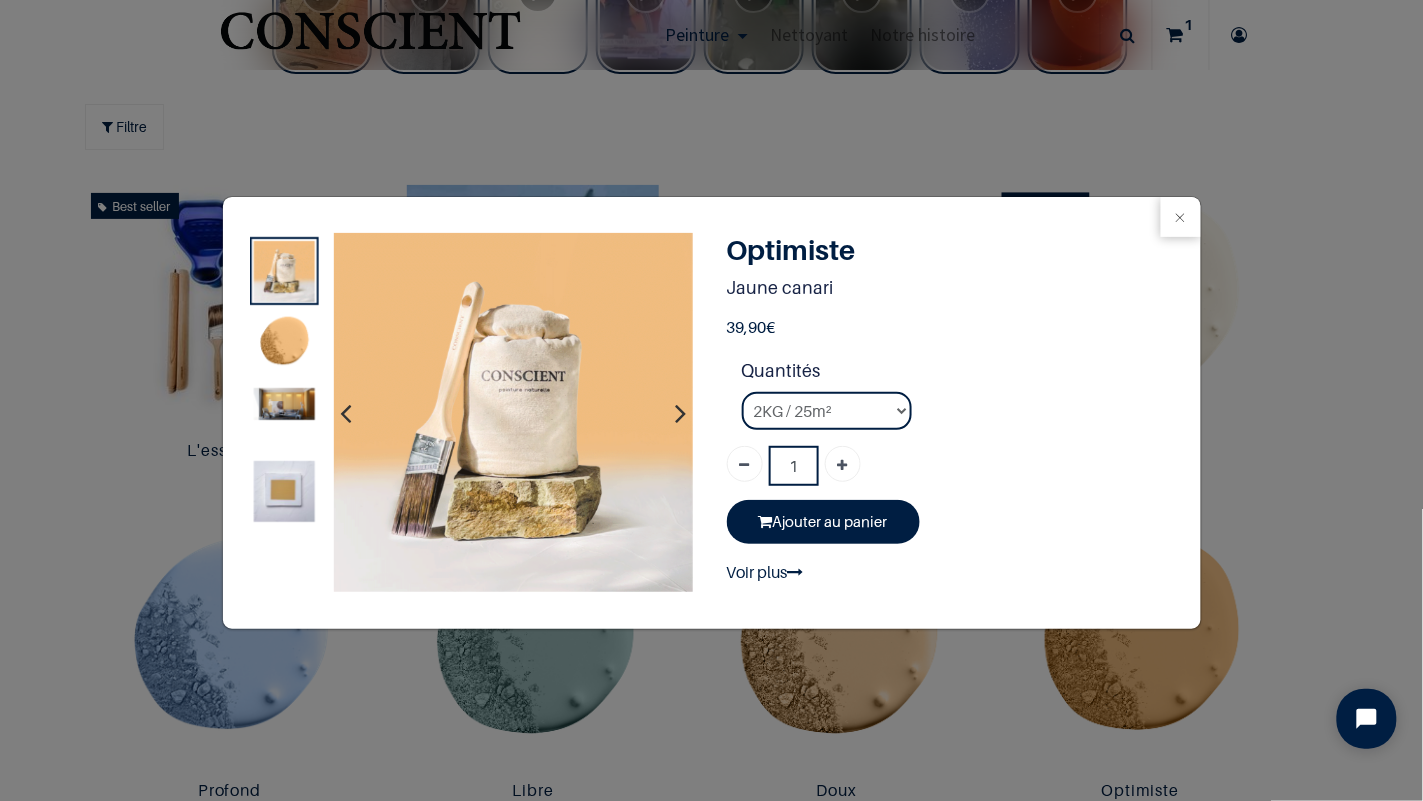 click at bounding box center [283, 491] 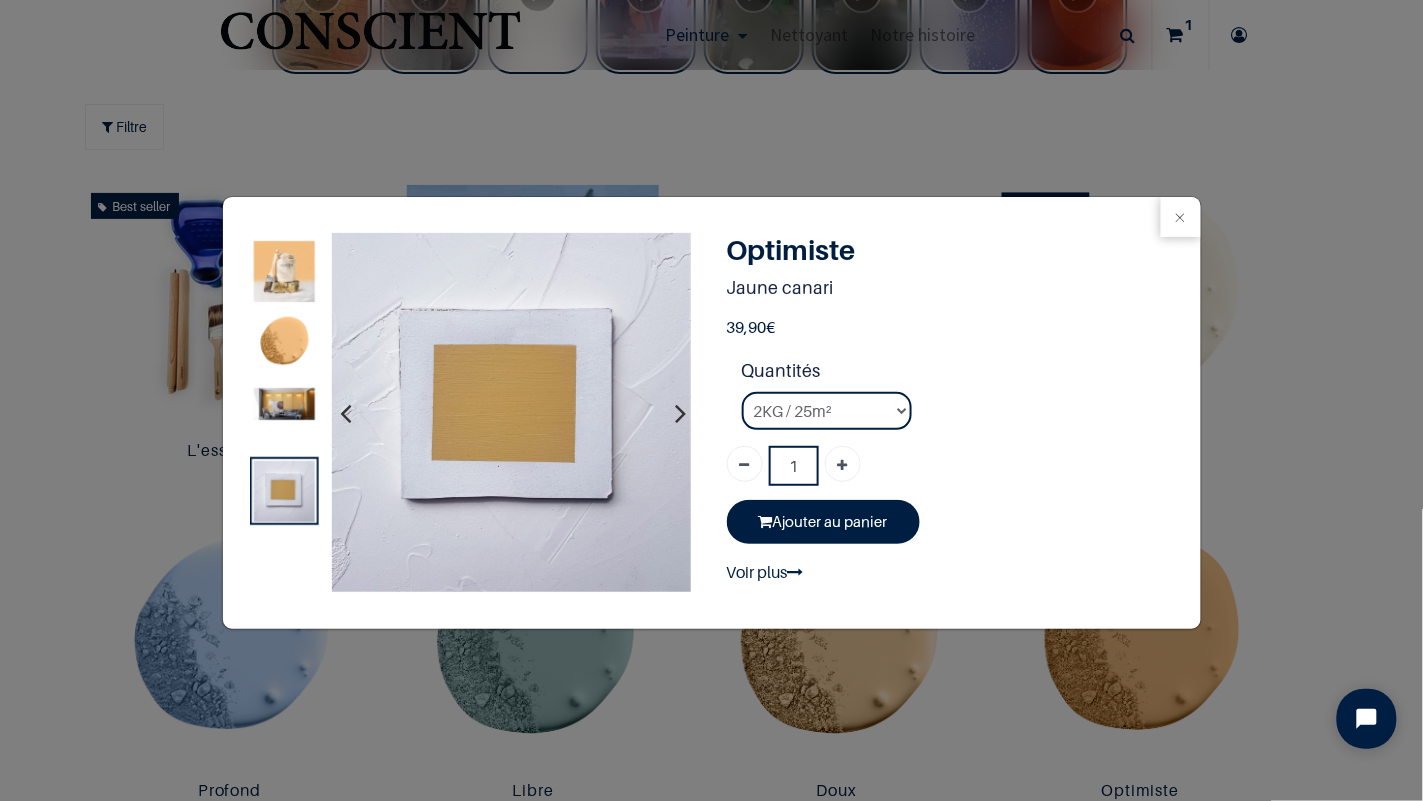 click at bounding box center (283, 403) 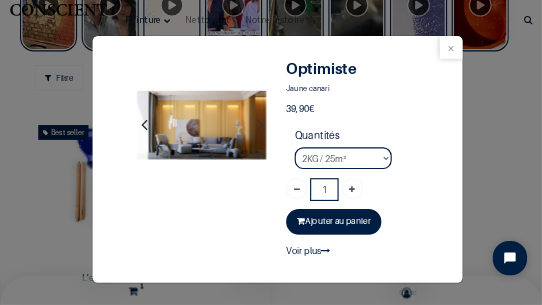 scroll, scrollTop: 1001, scrollLeft: 0, axis: vertical 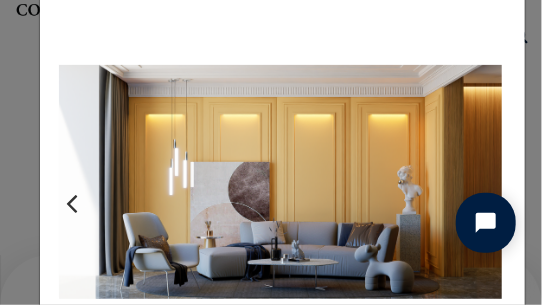 click on "39,90 1" at bounding box center (271, 152) 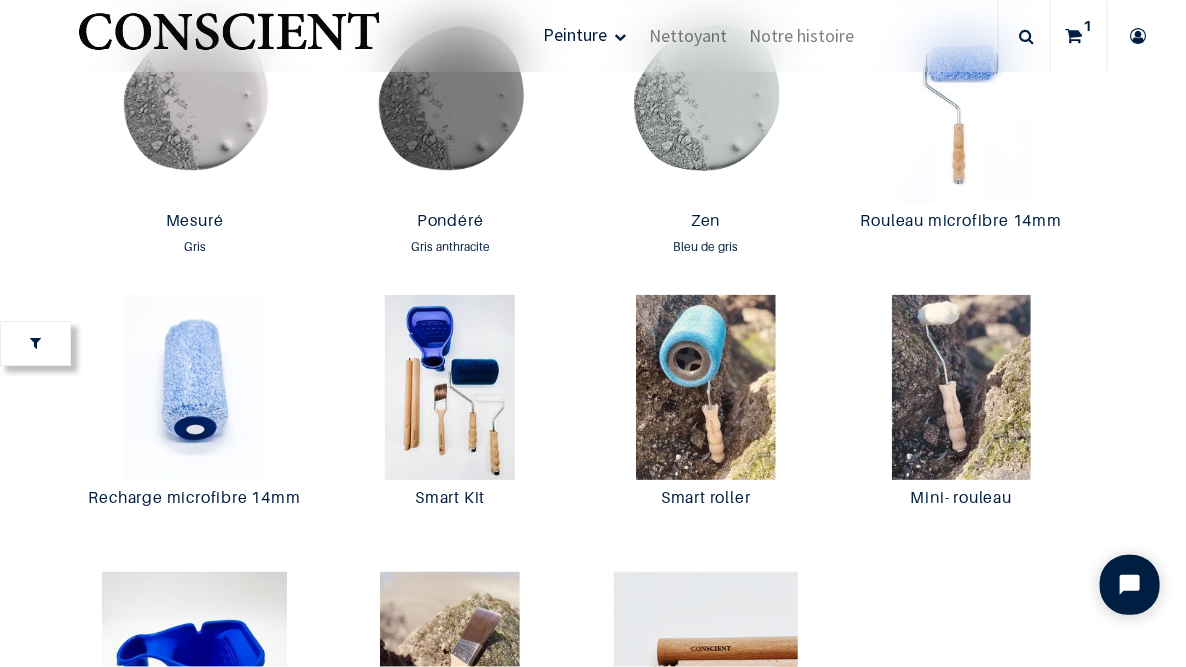scroll, scrollTop: 2962, scrollLeft: 0, axis: vertical 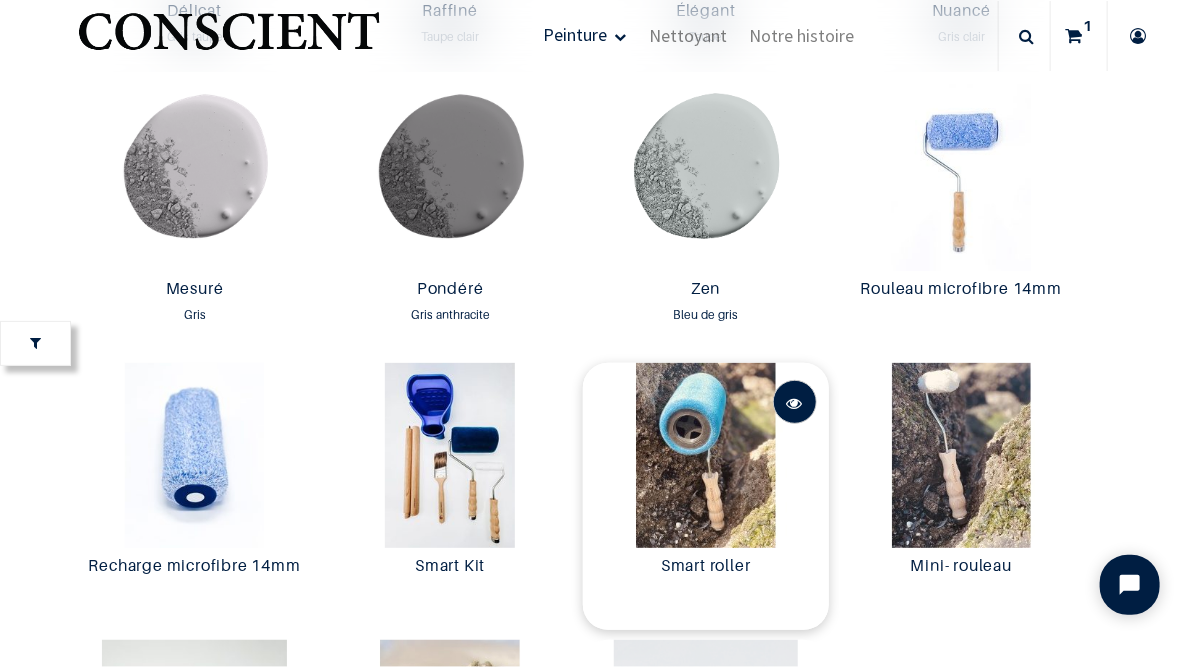 click at bounding box center [795, 402] 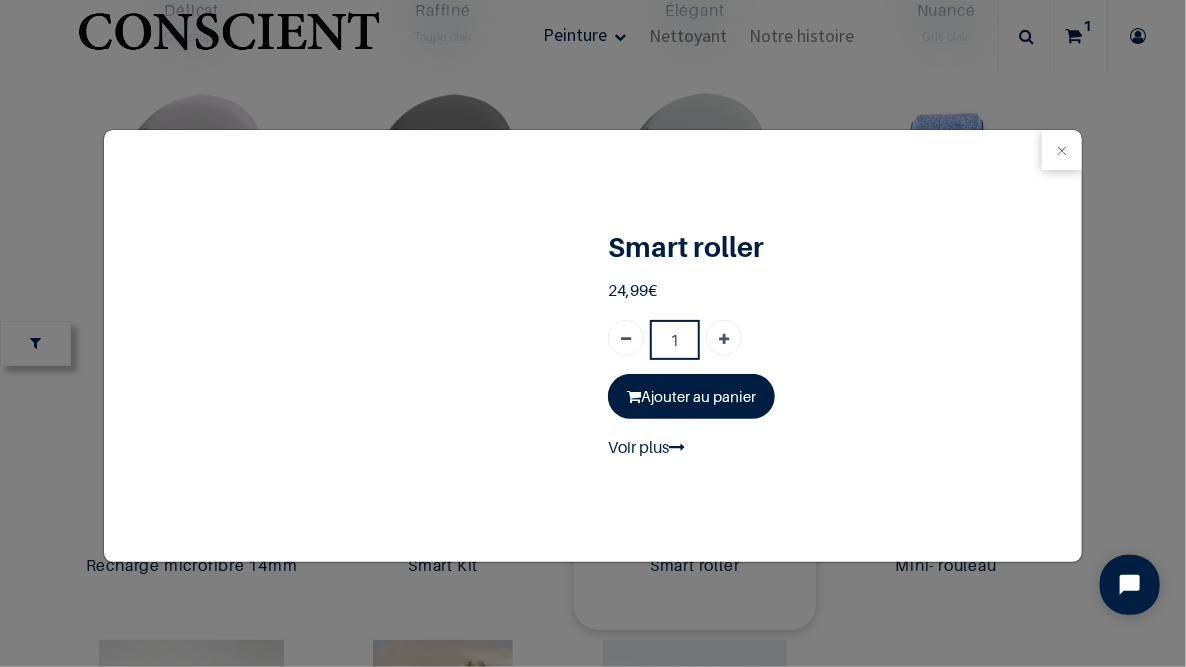 scroll, scrollTop: 0, scrollLeft: 0, axis: both 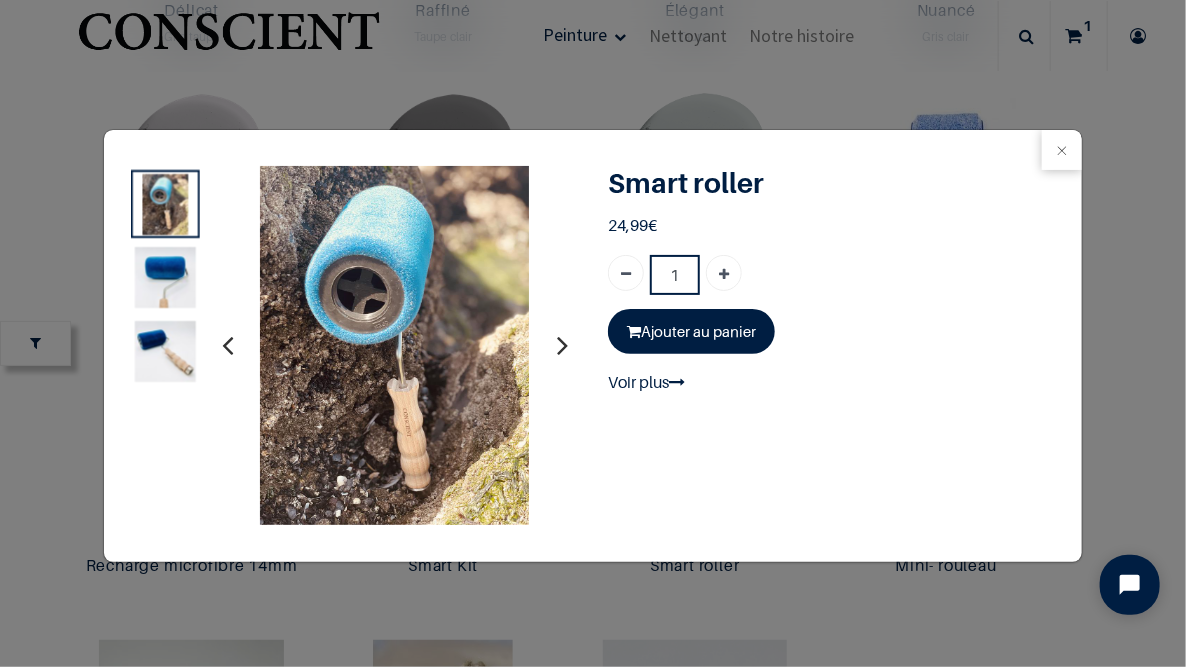 click at bounding box center [164, 278] 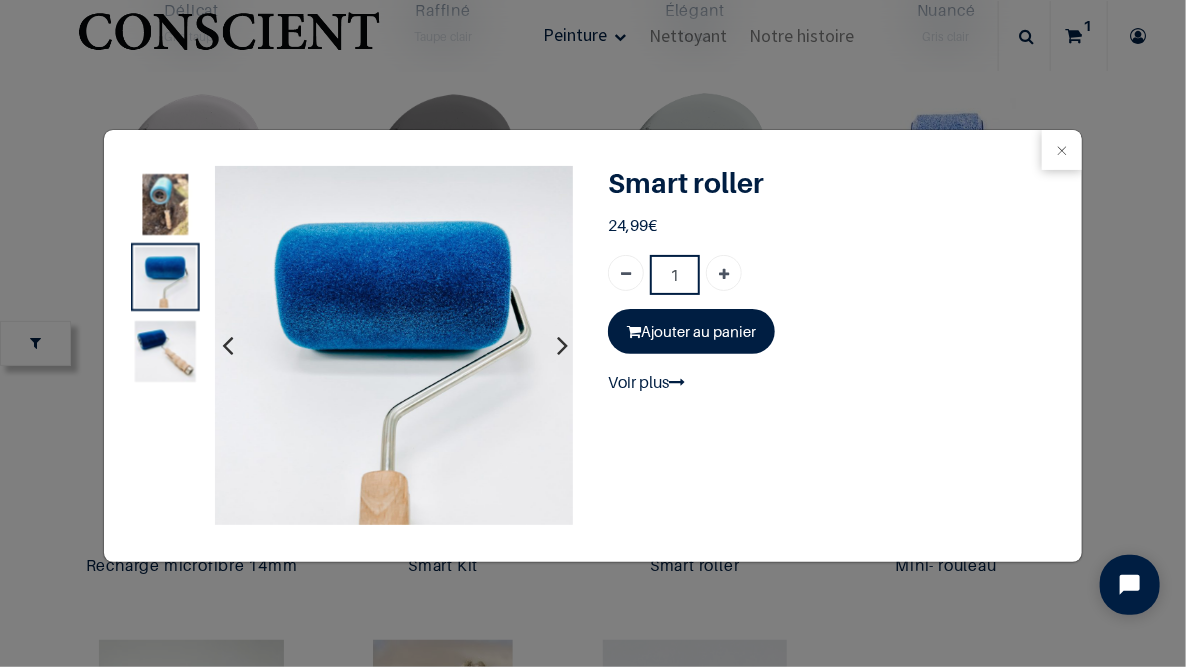 click at bounding box center (164, 351) 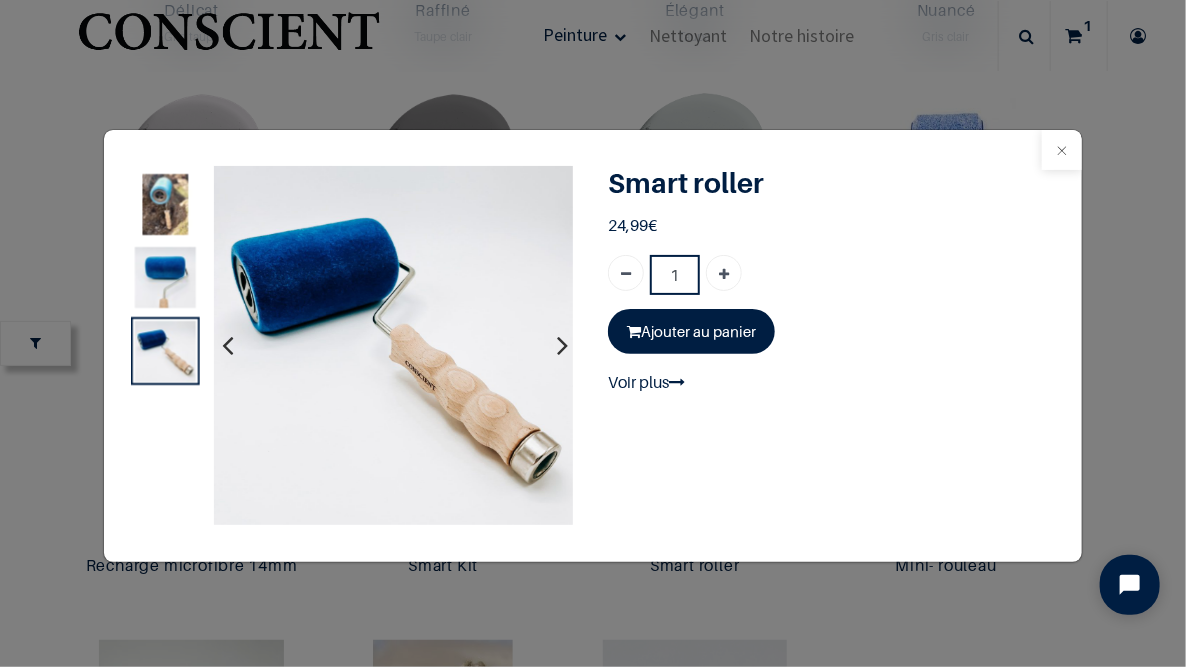 click at bounding box center [1062, 150] 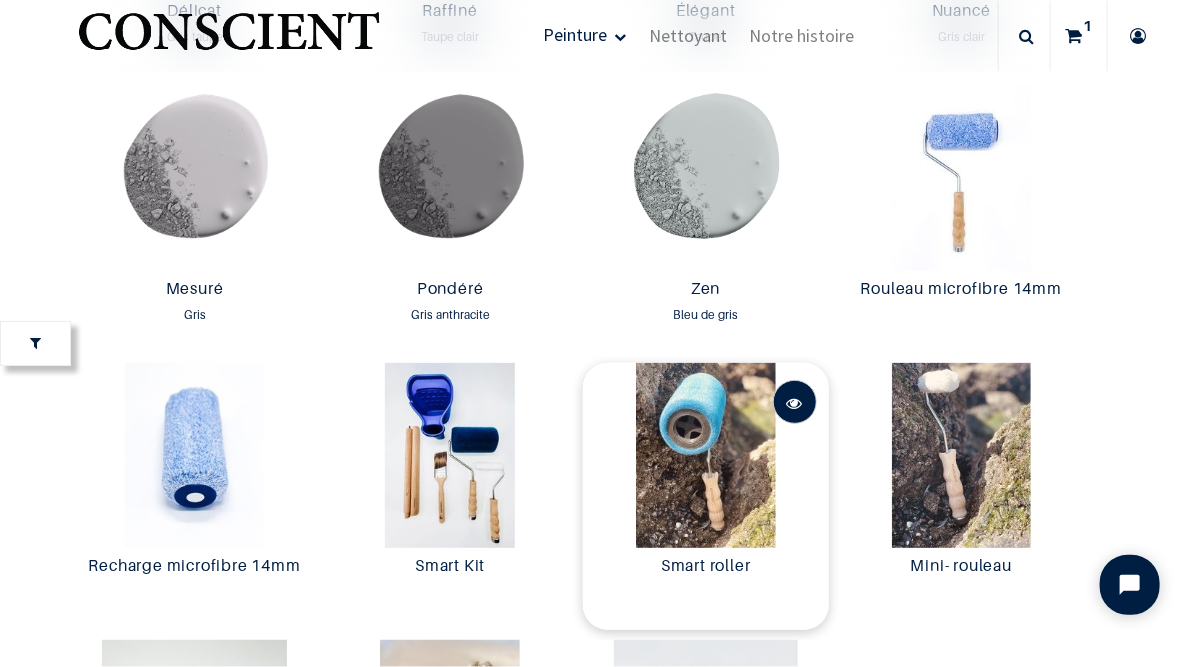 click at bounding box center (795, 403) 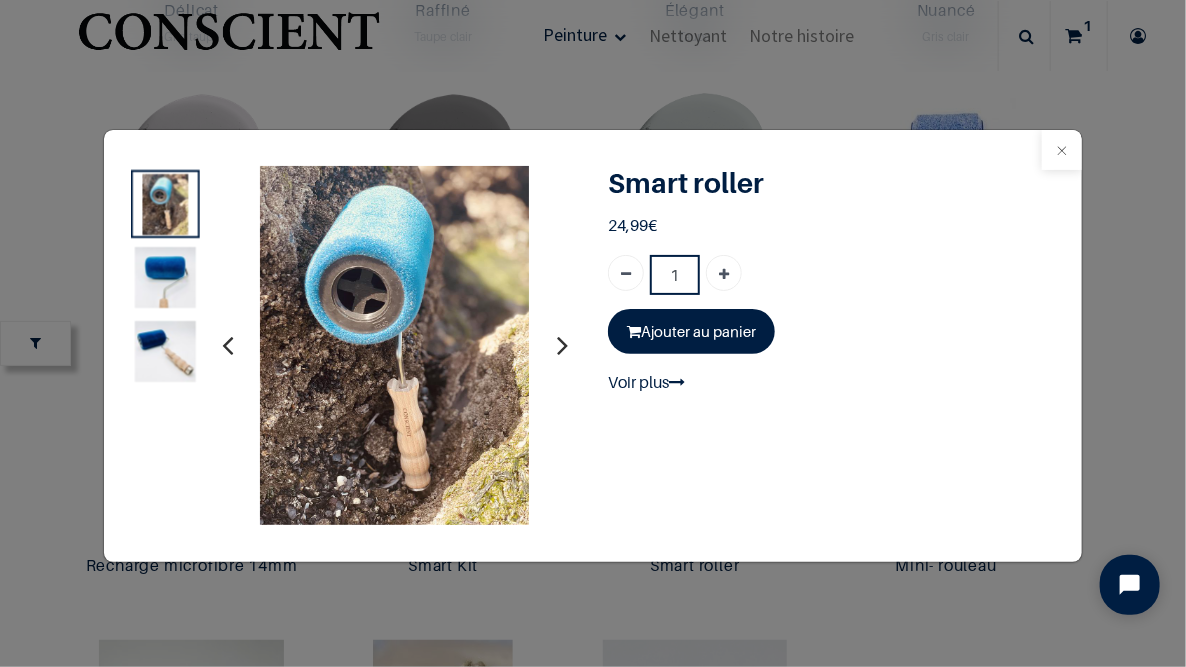 click at bounding box center (1062, 150) 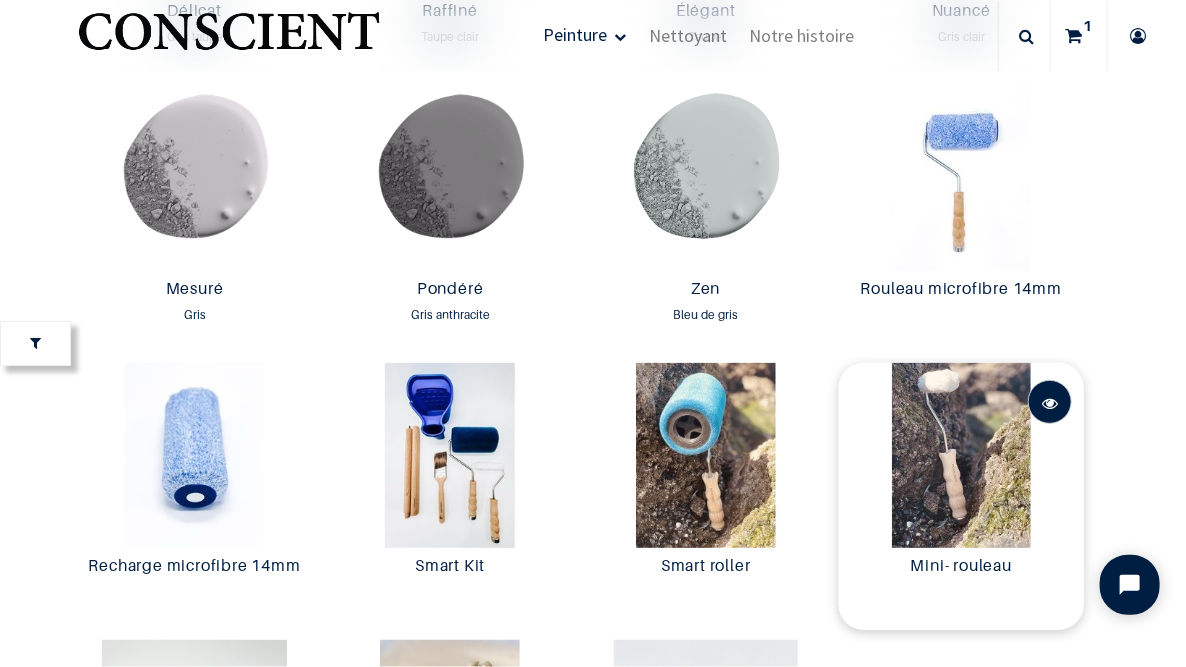 click at bounding box center [1050, 403] 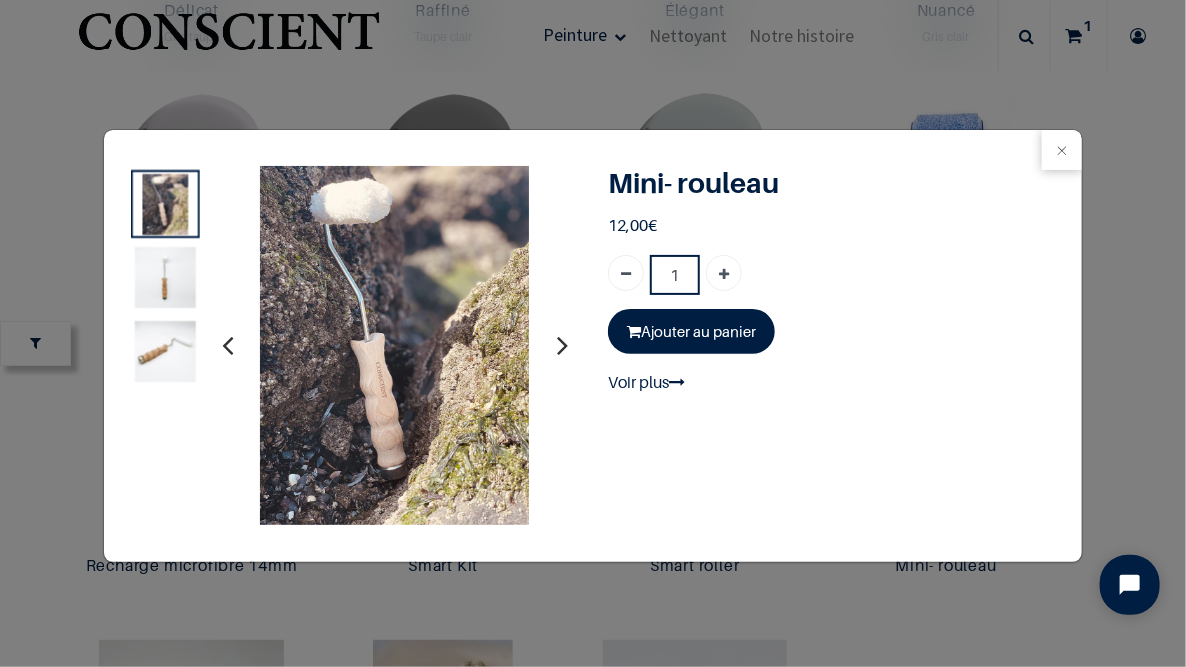 click at bounding box center (164, 351) 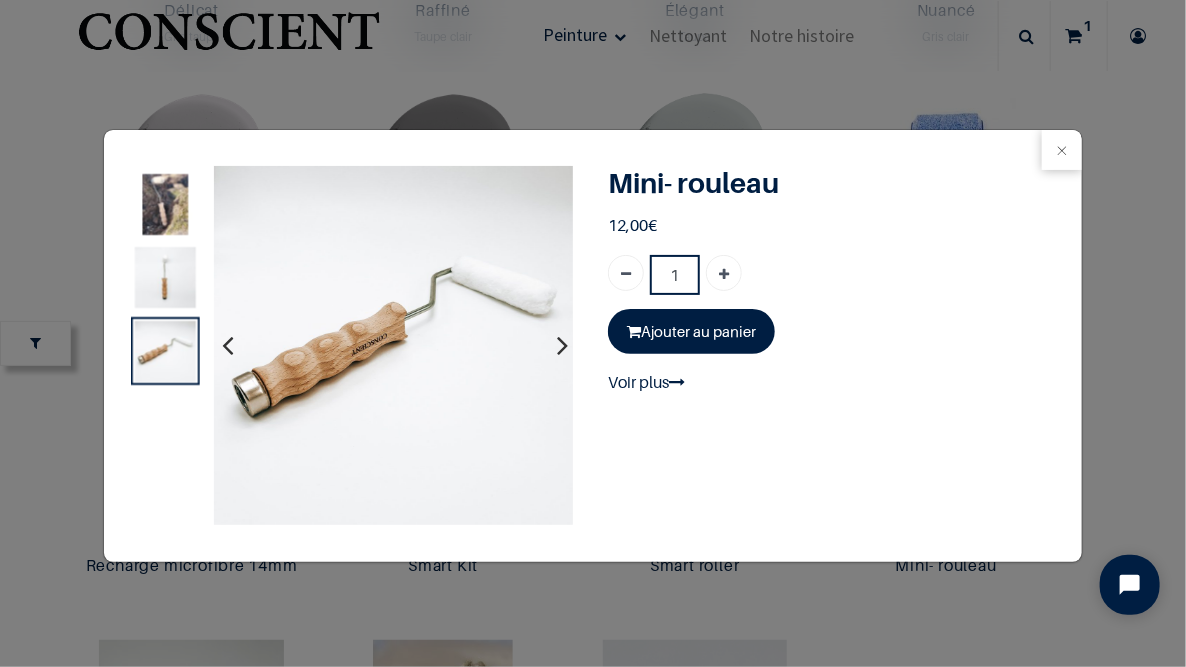 click at bounding box center [164, 278] 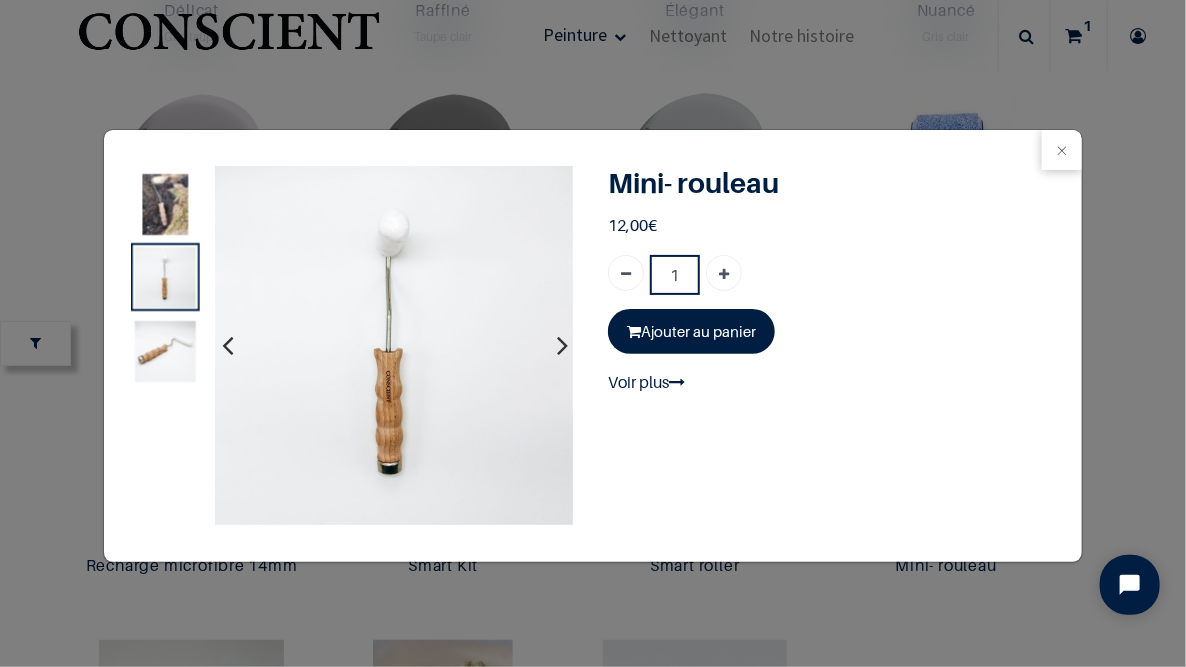click at bounding box center (165, 350) 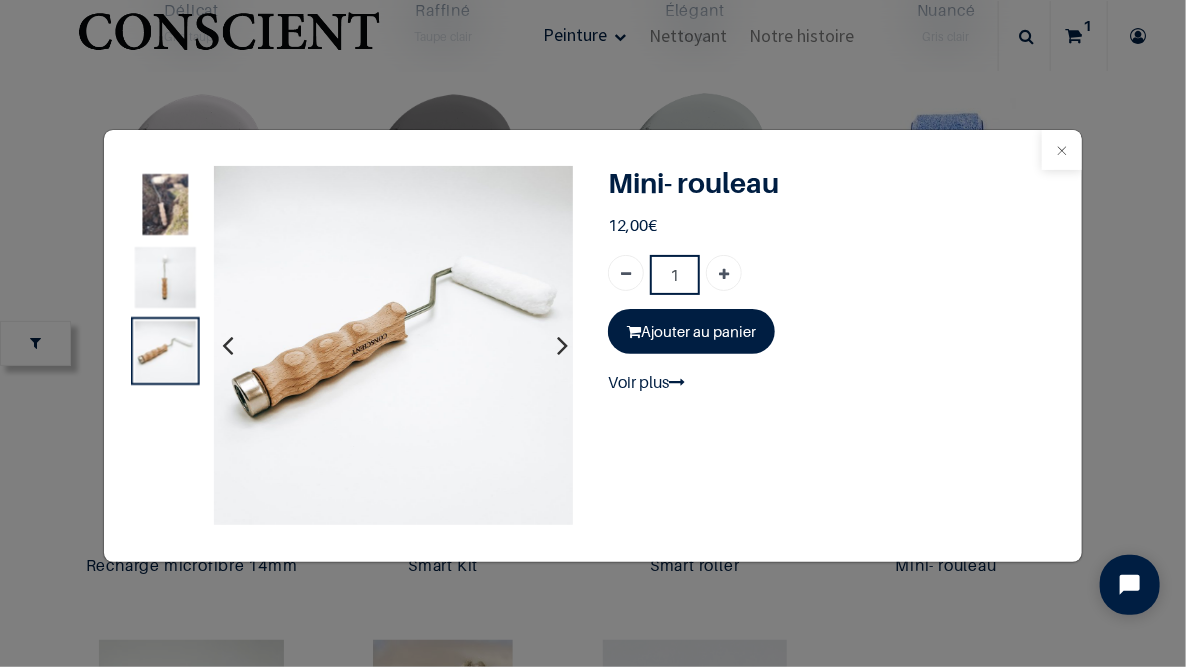 click at bounding box center (1062, 150) 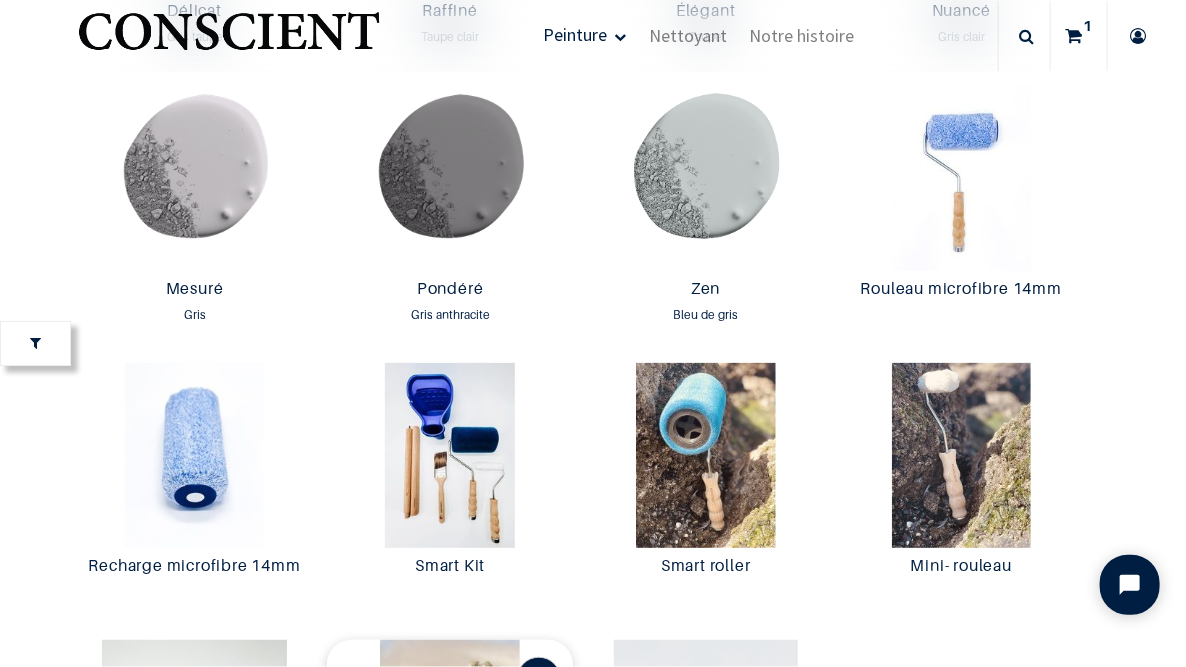 click at bounding box center (539, 679) 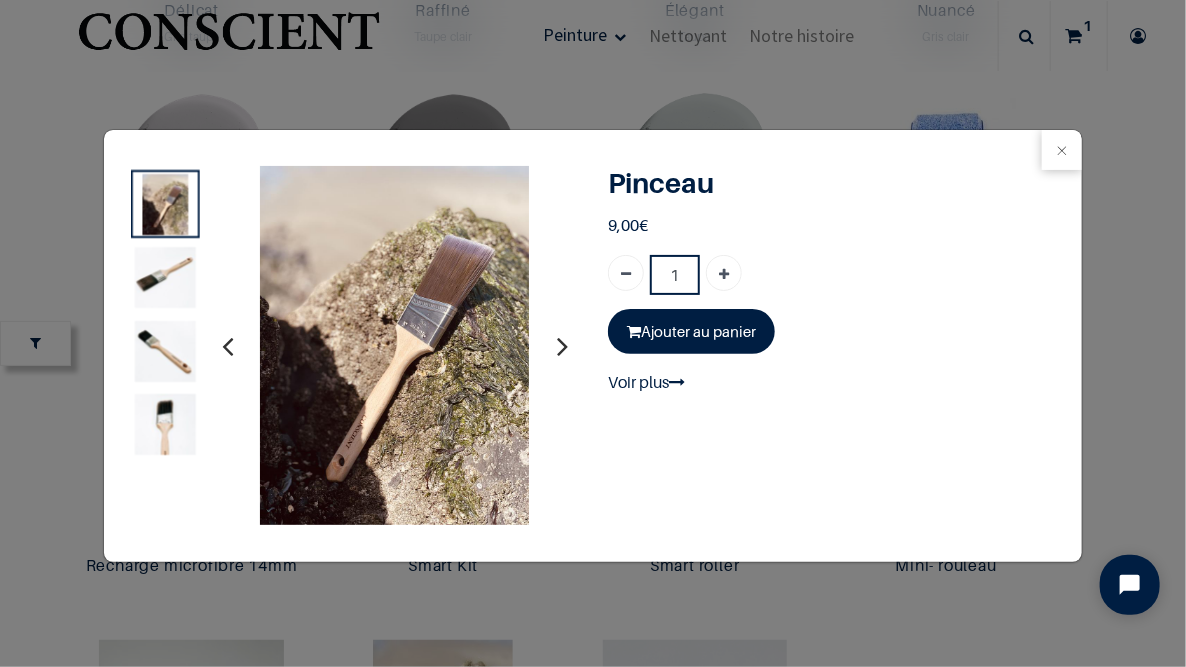 click at bounding box center [164, 424] 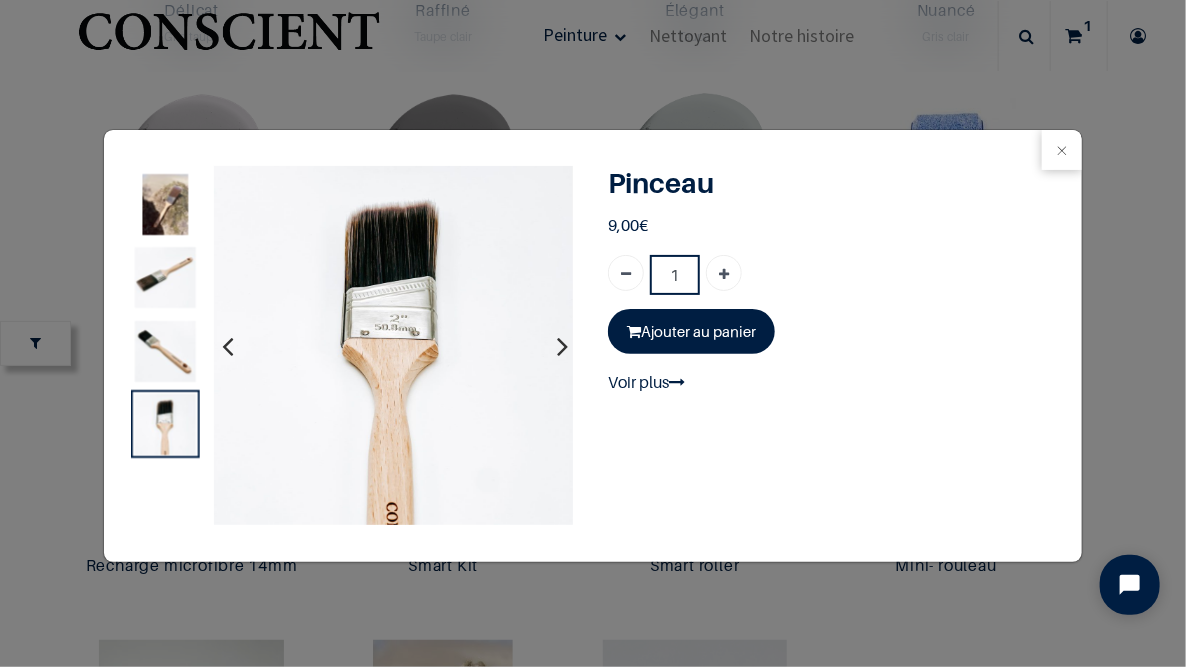 click at bounding box center (164, 351) 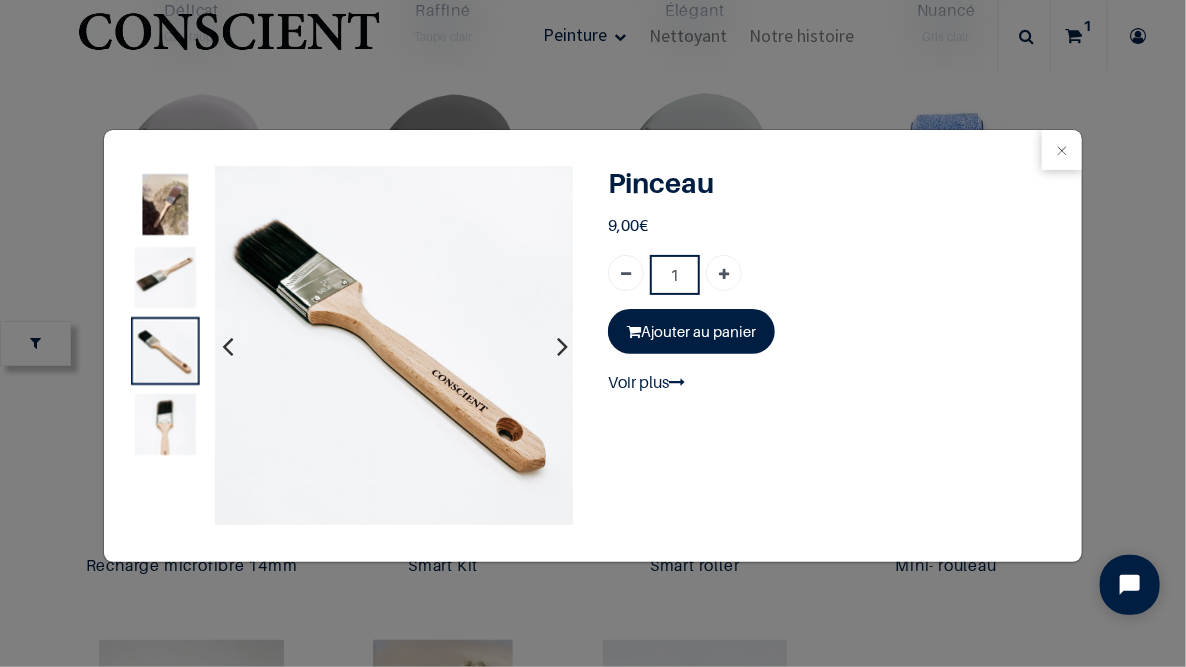 click at bounding box center (164, 278) 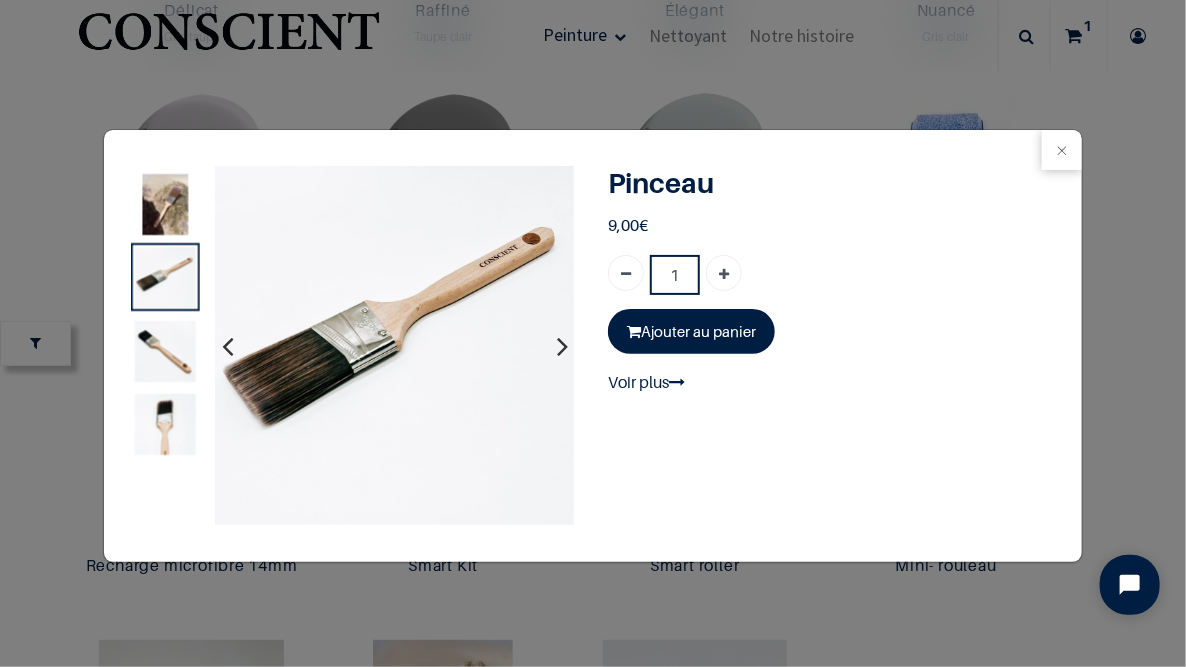 click at bounding box center (164, 204) 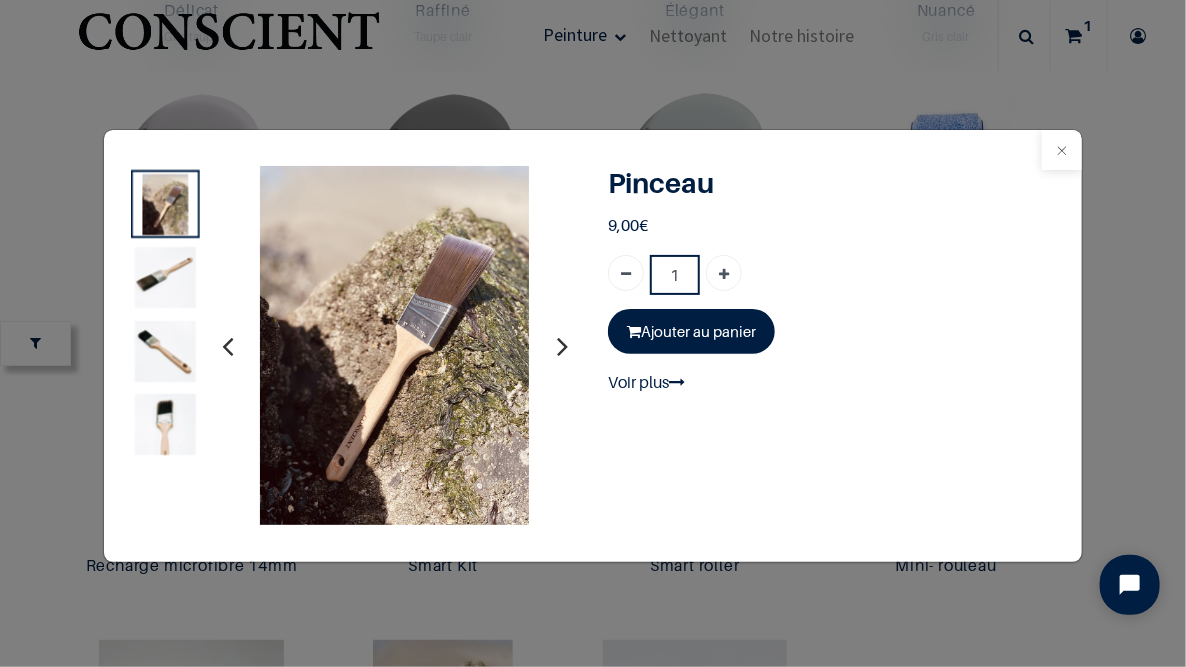 click at bounding box center [1062, 150] 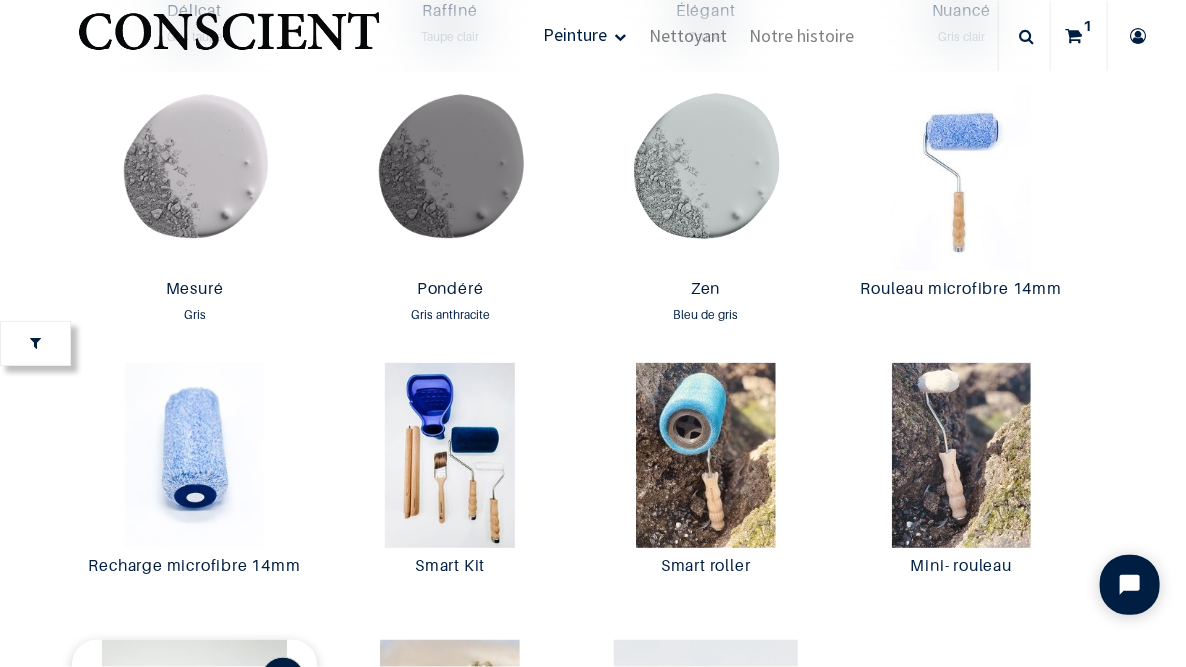 click at bounding box center [283, 679] 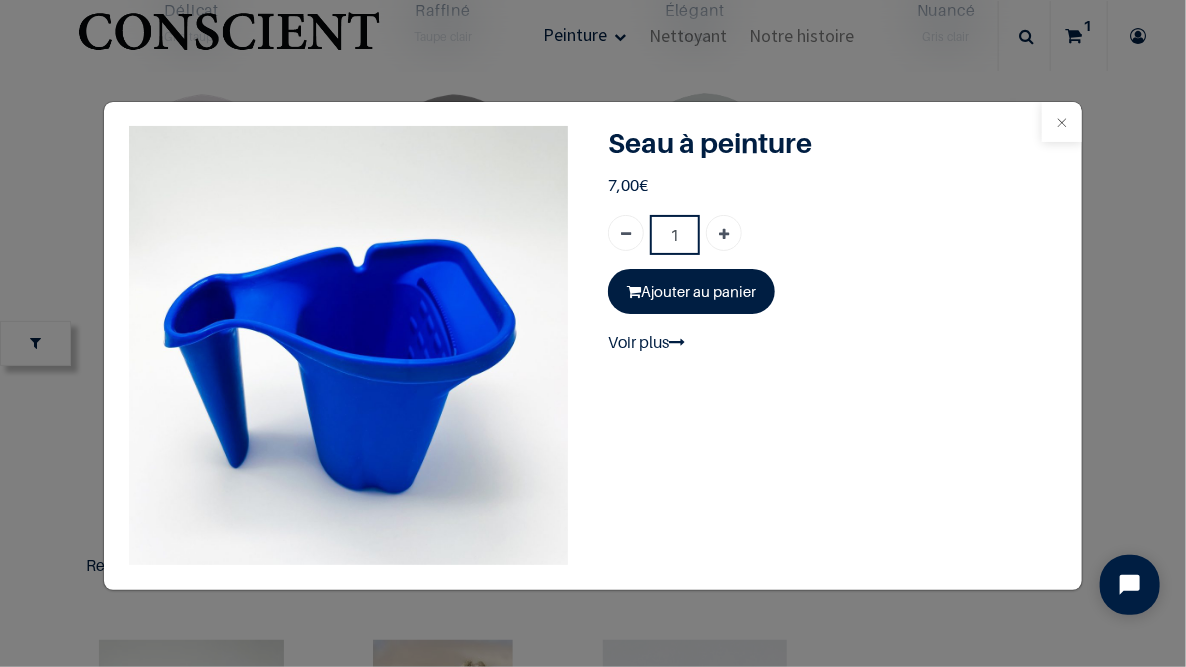 click at bounding box center [1062, 122] 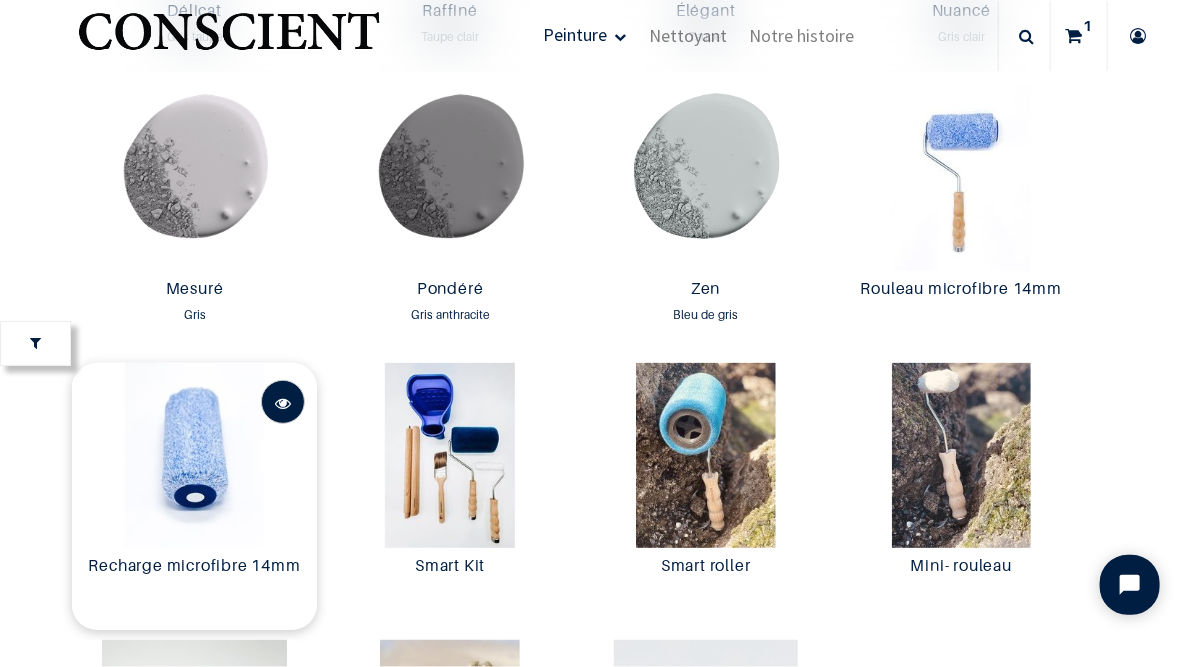 click at bounding box center [283, 402] 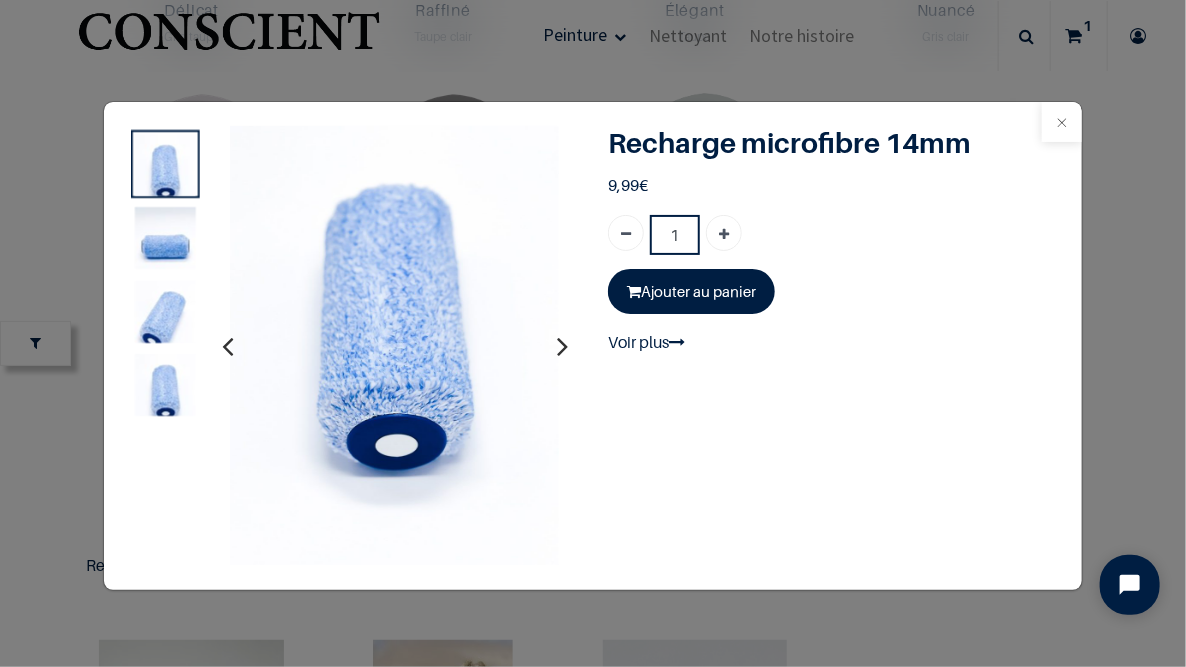 click at bounding box center [1062, 122] 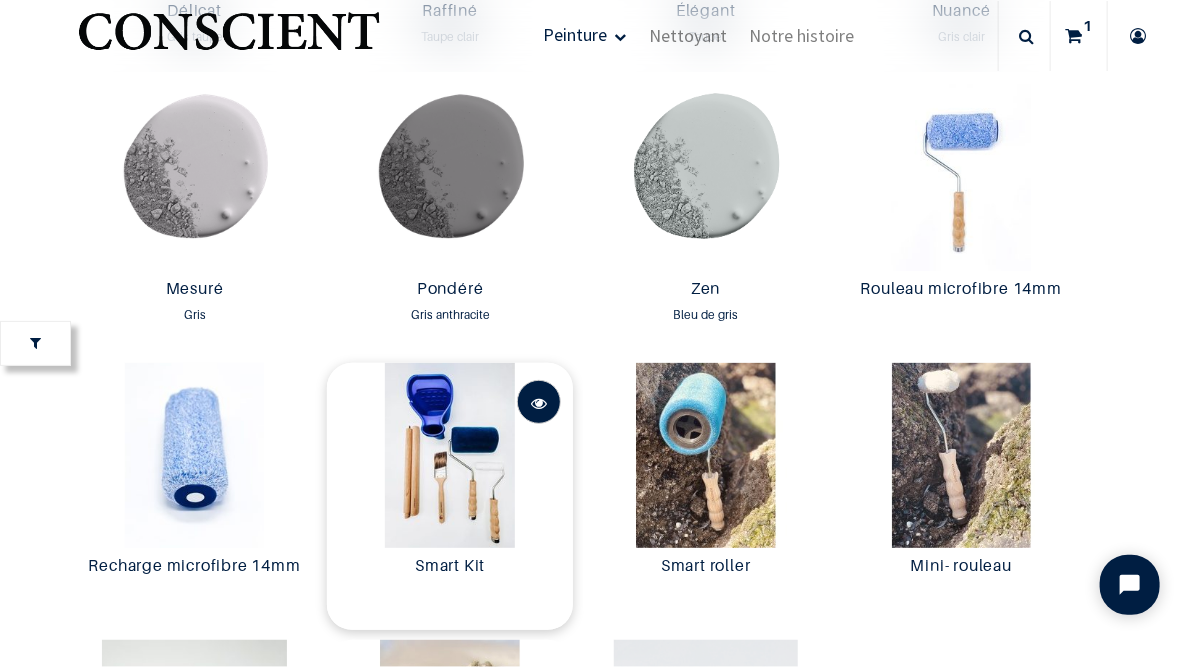 click at bounding box center [539, 403] 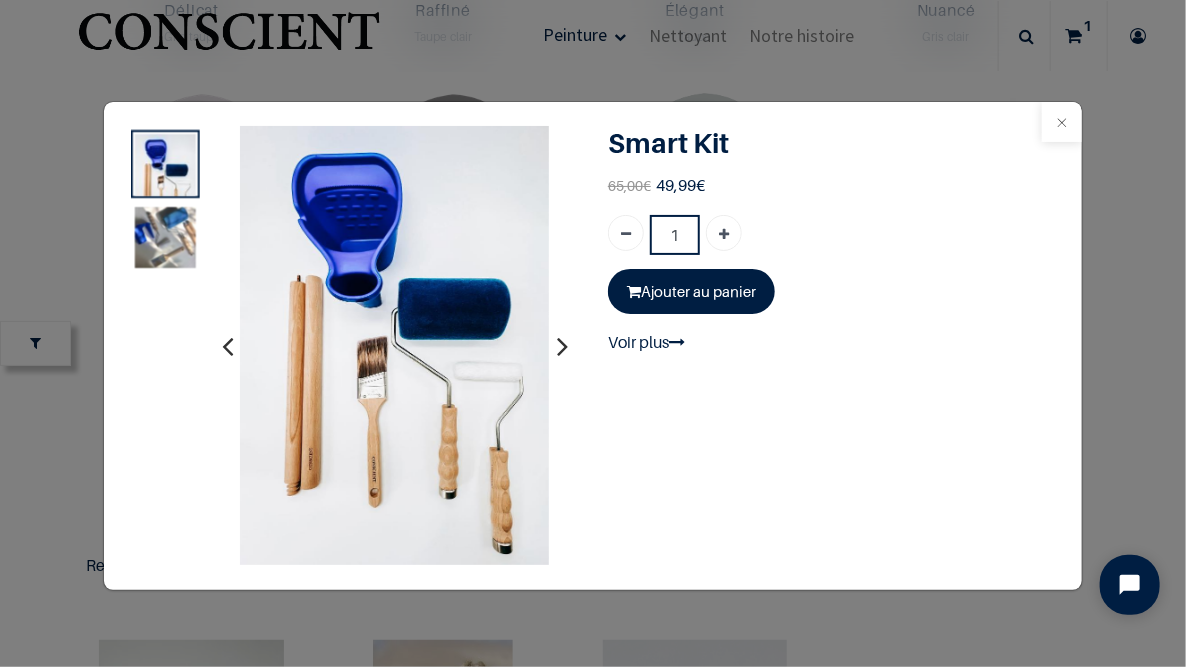 click at bounding box center (1062, 122) 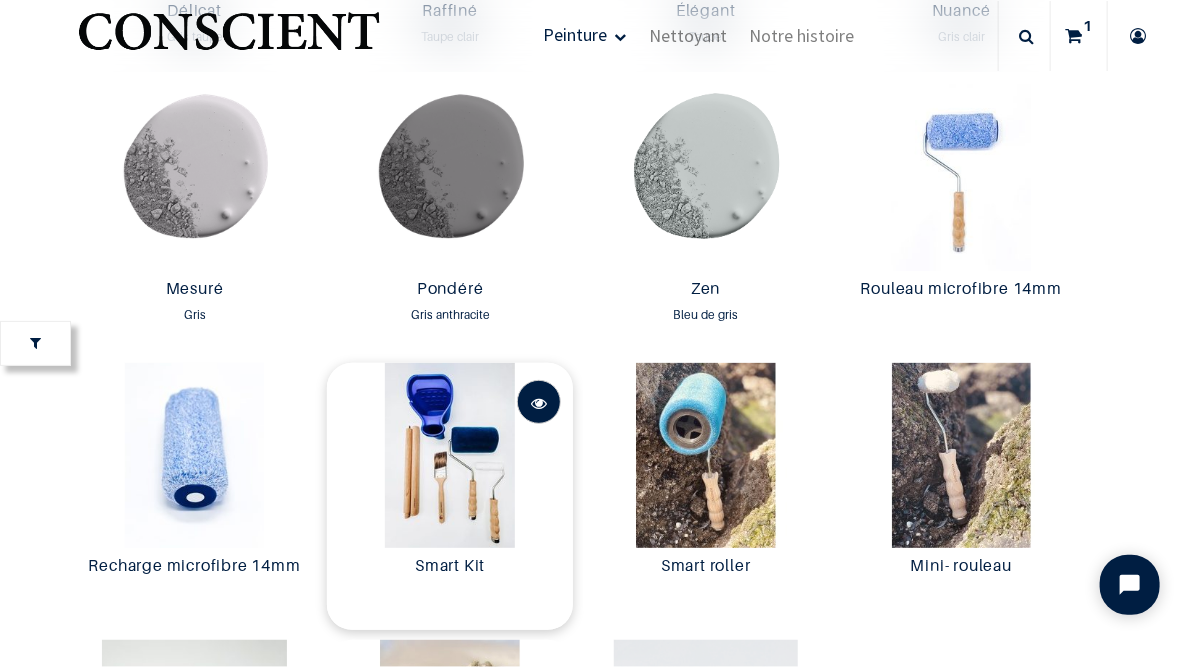 click at bounding box center (539, 403) 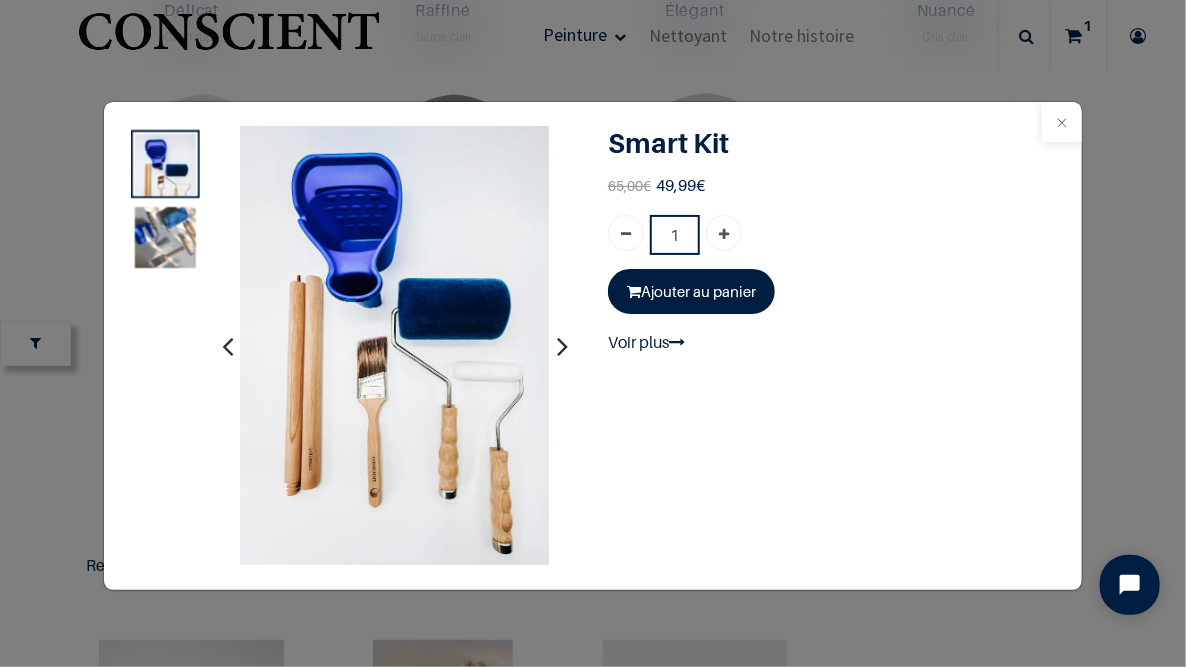 click at bounding box center [1062, 122] 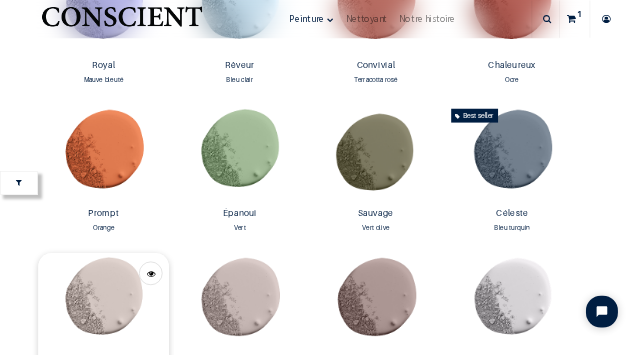 scroll, scrollTop: 2462, scrollLeft: 0, axis: vertical 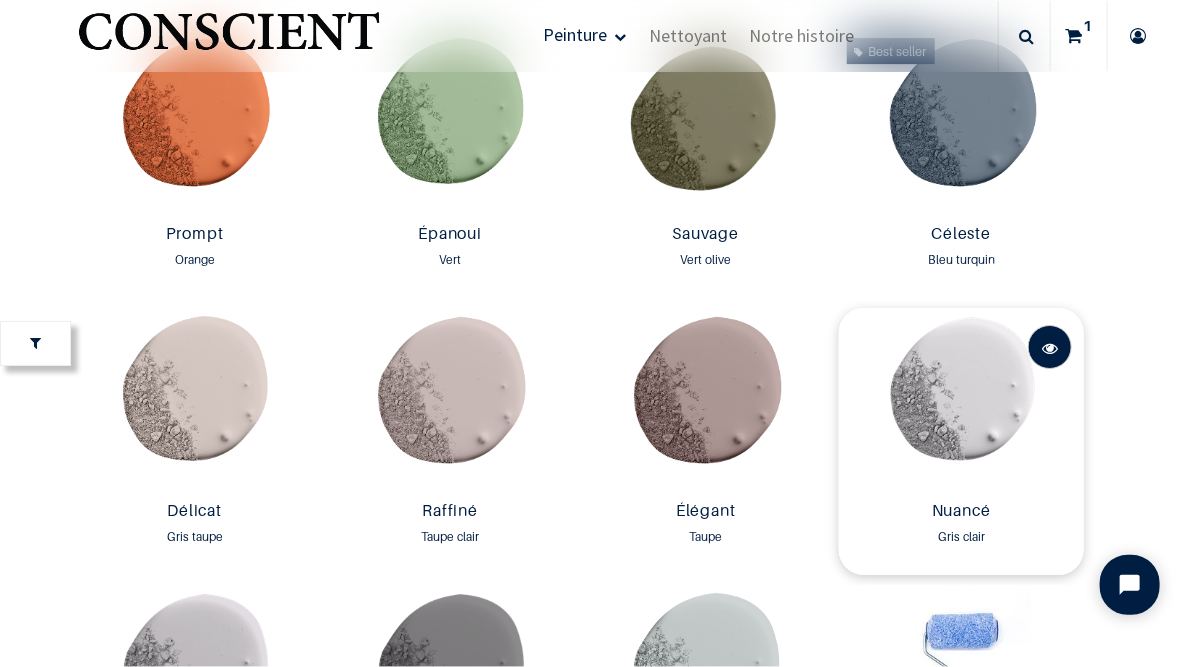 click at bounding box center [1050, 347] 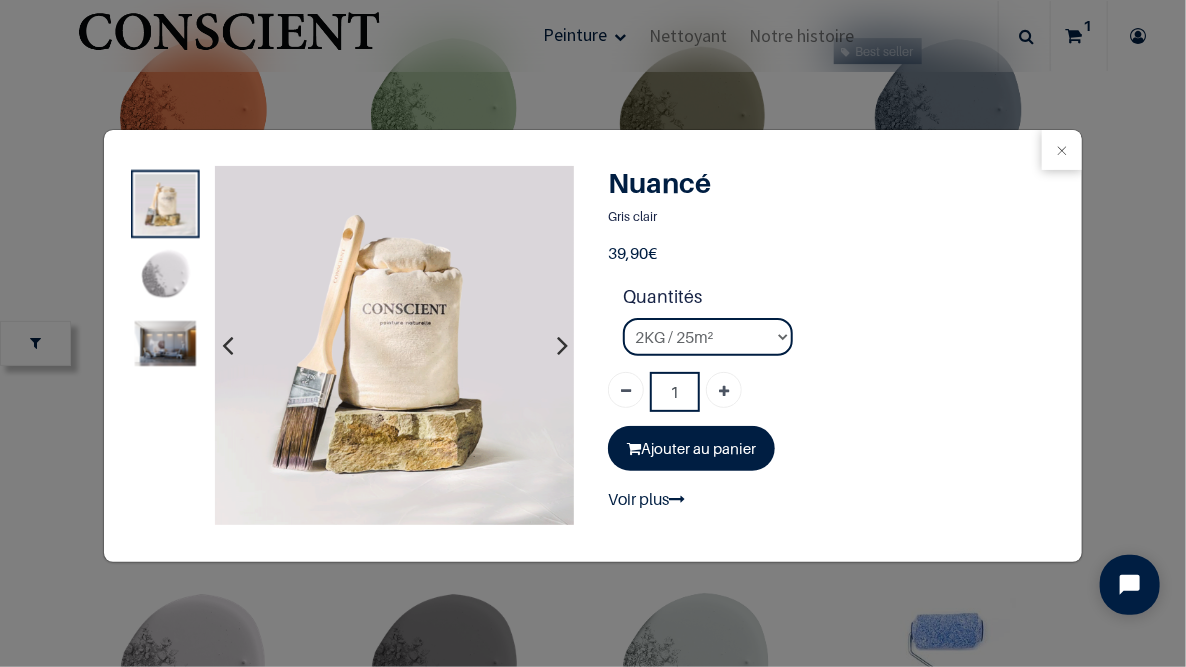 click at bounding box center (164, 343) 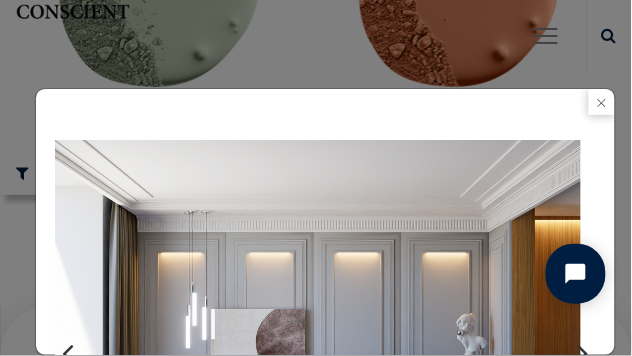 scroll, scrollTop: 3067, scrollLeft: 0, axis: vertical 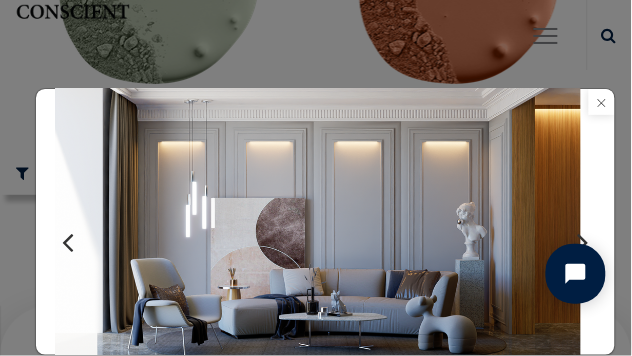 click at bounding box center (602, 102) 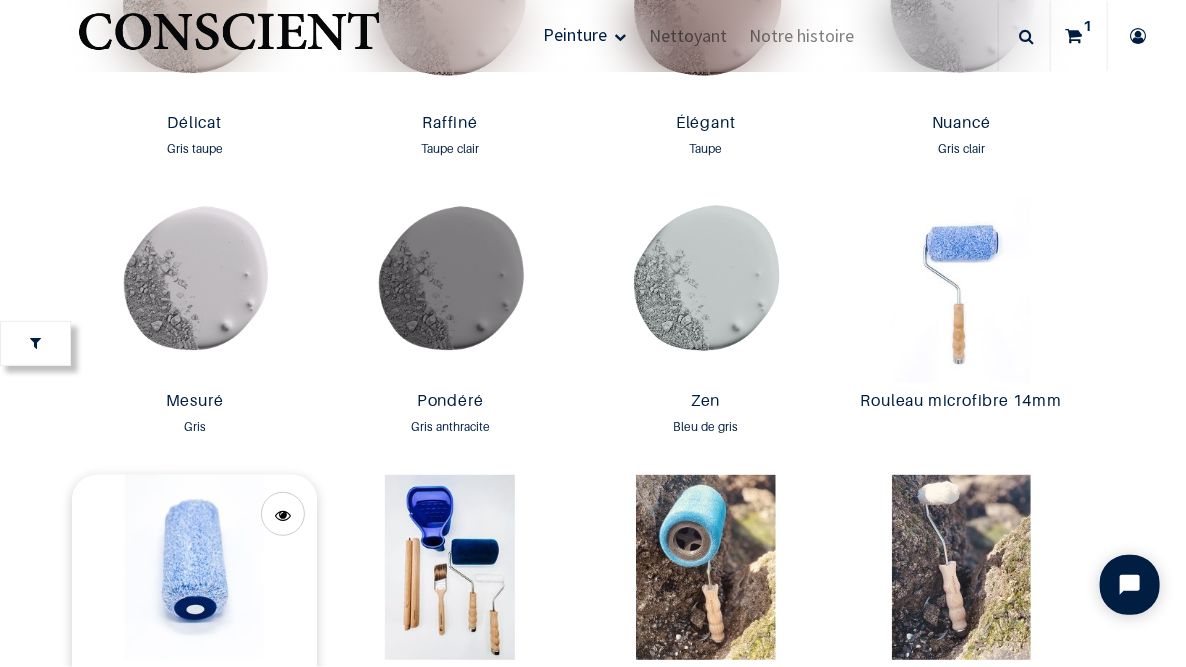 scroll, scrollTop: 2775, scrollLeft: 0, axis: vertical 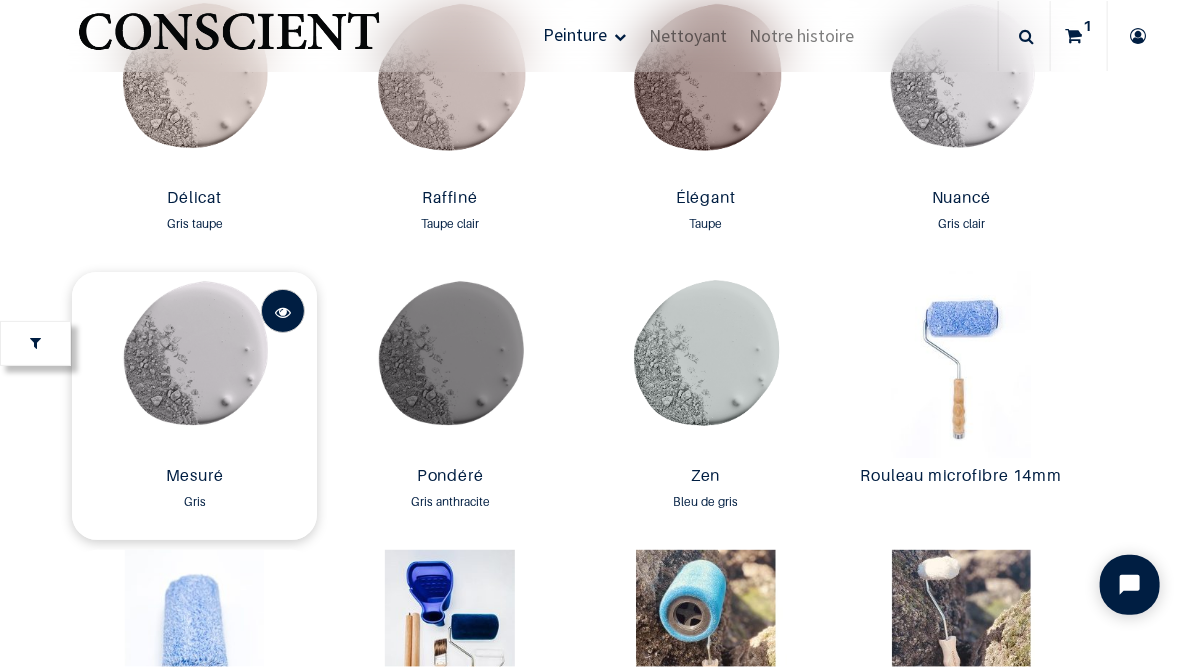 click at bounding box center [283, 312] 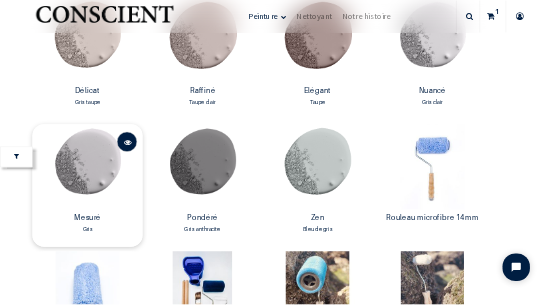 scroll, scrollTop: 0, scrollLeft: 0, axis: both 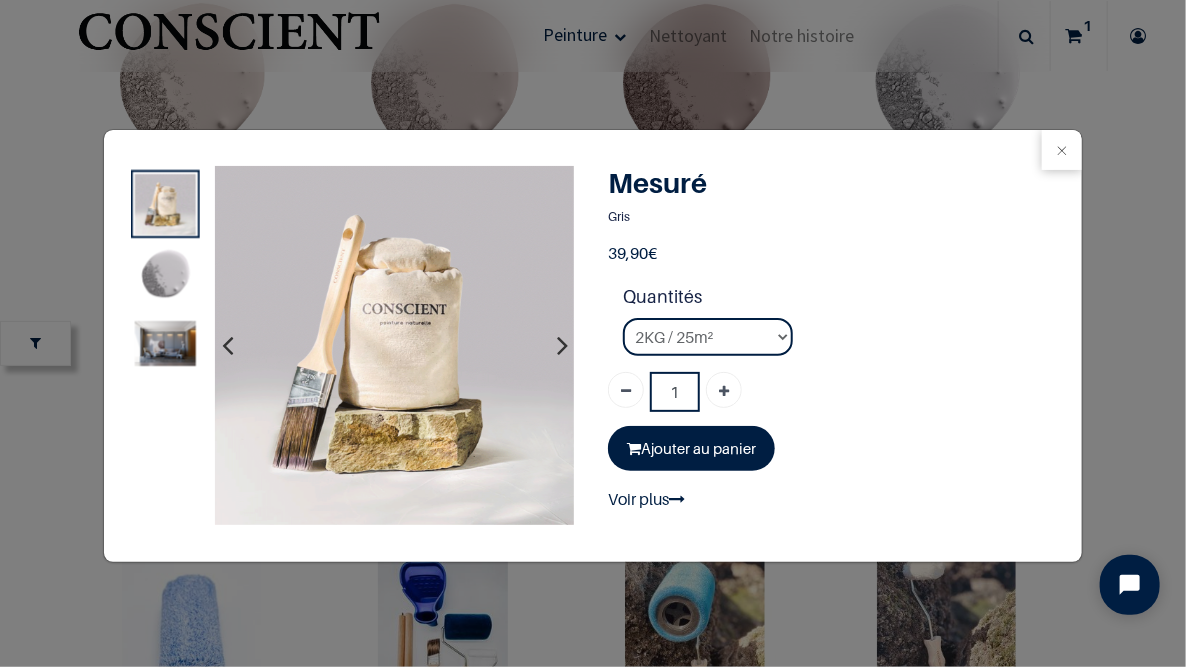 click at bounding box center (164, 343) 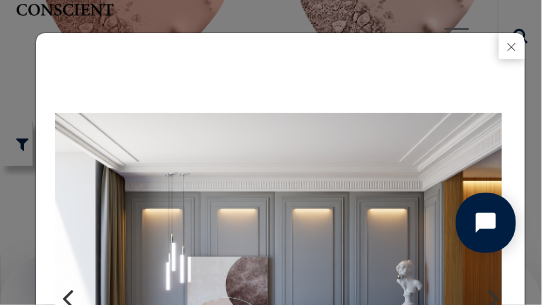 scroll, scrollTop: 3203, scrollLeft: 0, axis: vertical 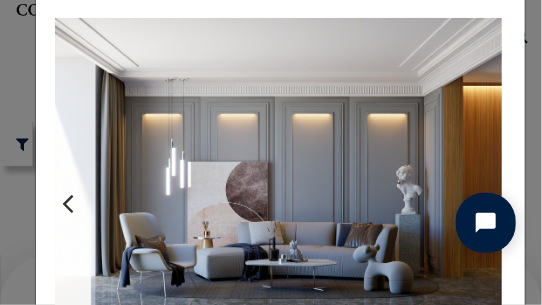 click on "1" at bounding box center [271, 152] 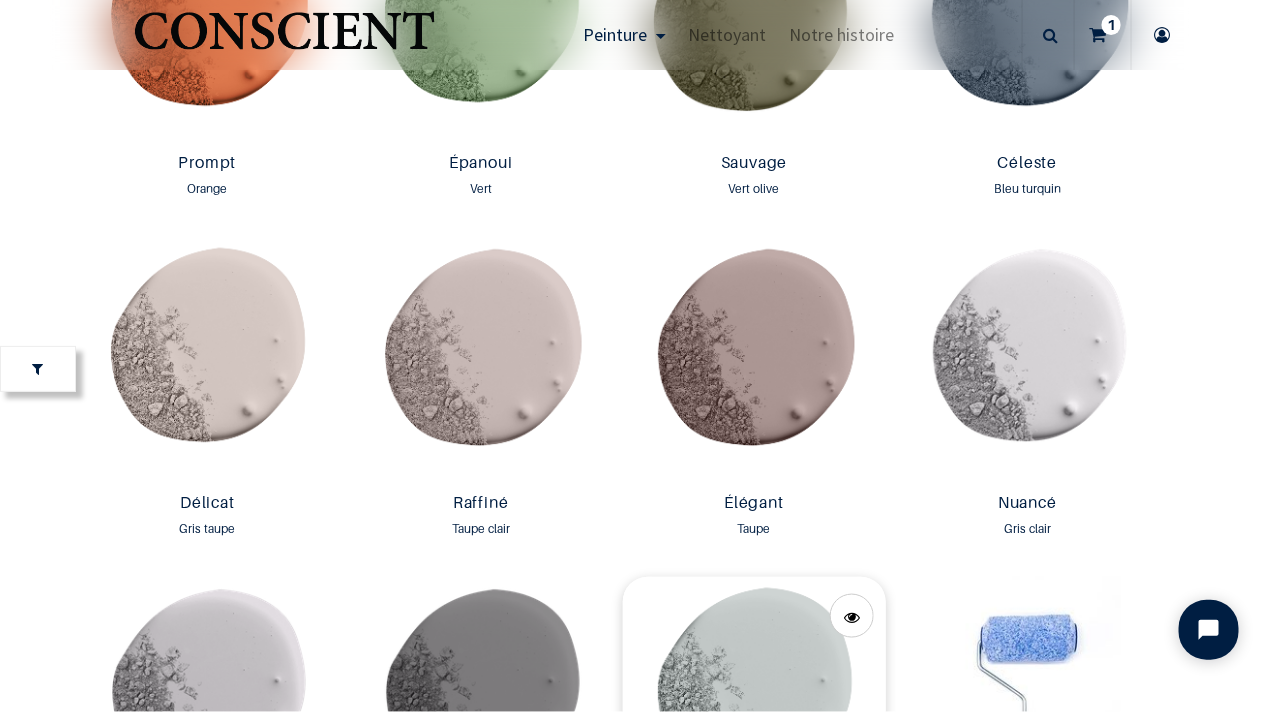 scroll, scrollTop: 2786, scrollLeft: 0, axis: vertical 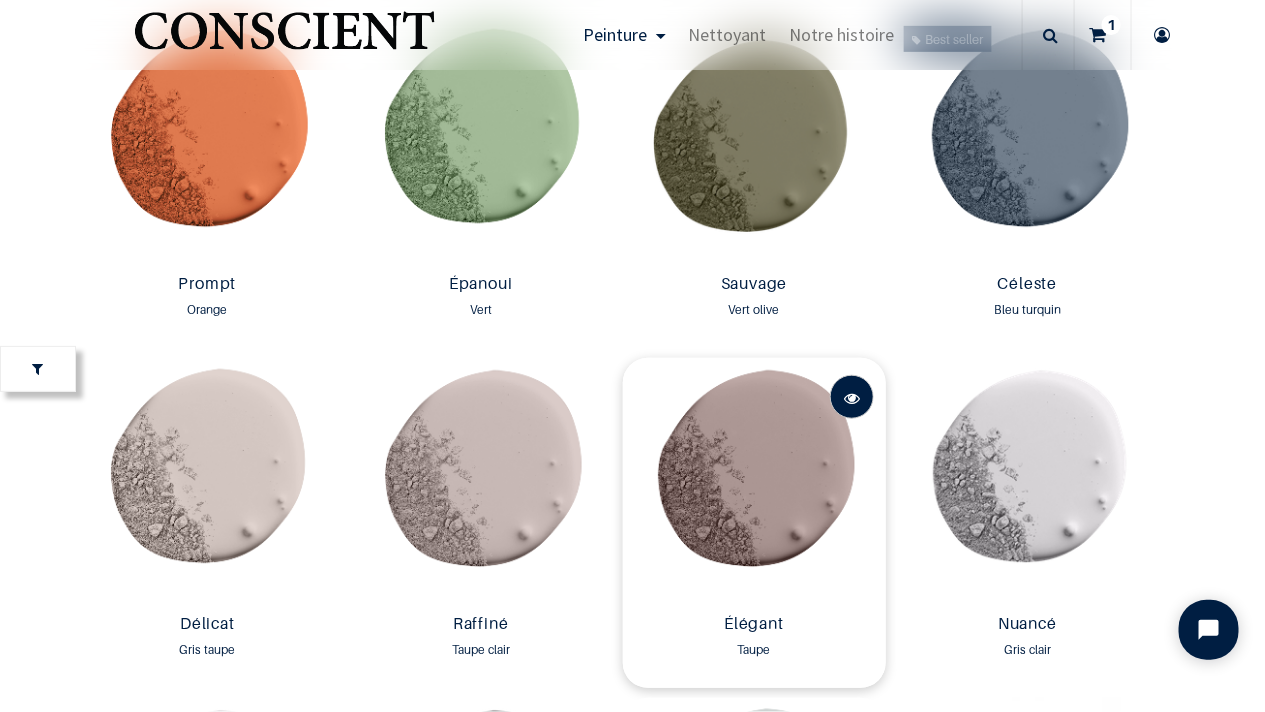 click at bounding box center [852, 398] 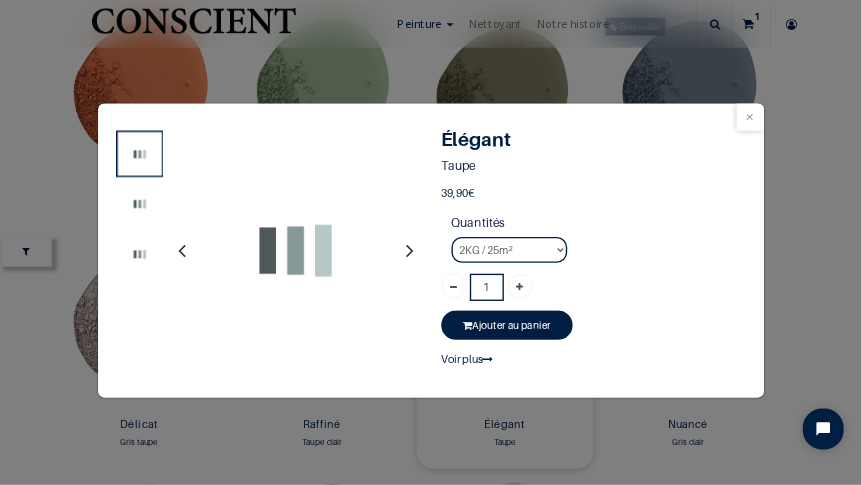 scroll, scrollTop: 0, scrollLeft: 0, axis: both 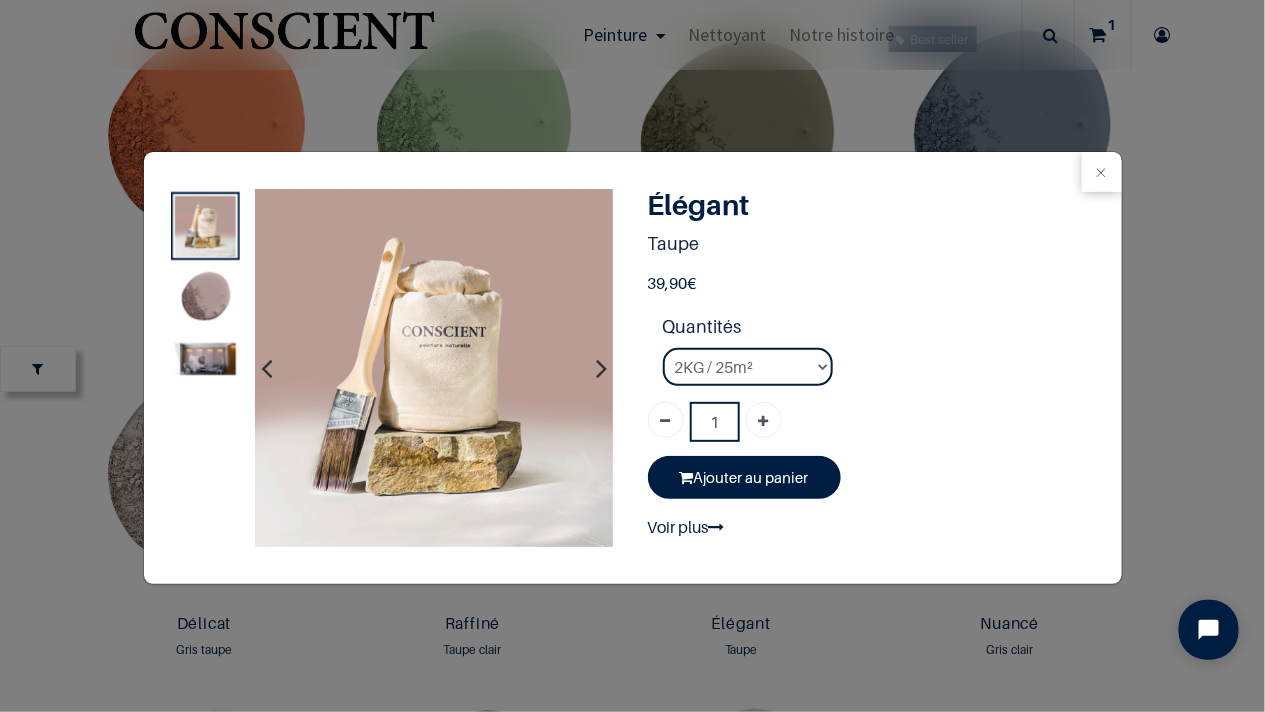 click at bounding box center [205, 373] 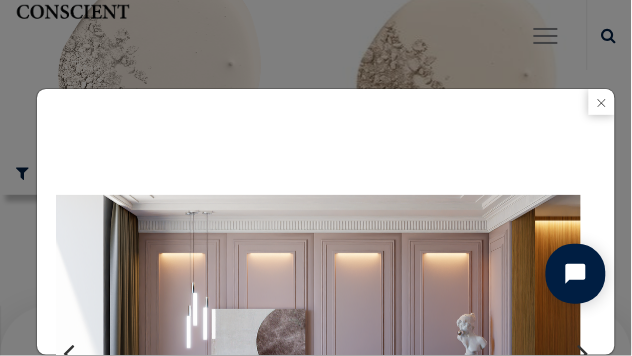 scroll, scrollTop: 3430, scrollLeft: 0, axis: vertical 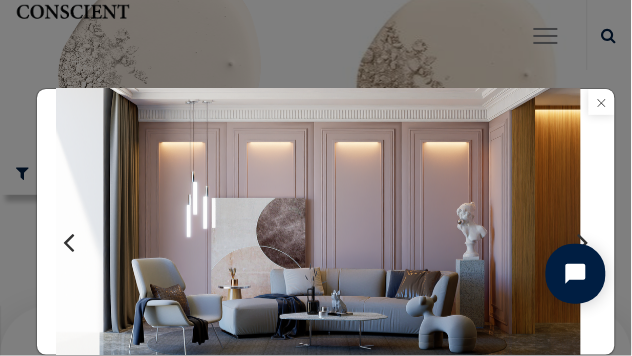click at bounding box center (602, 102) 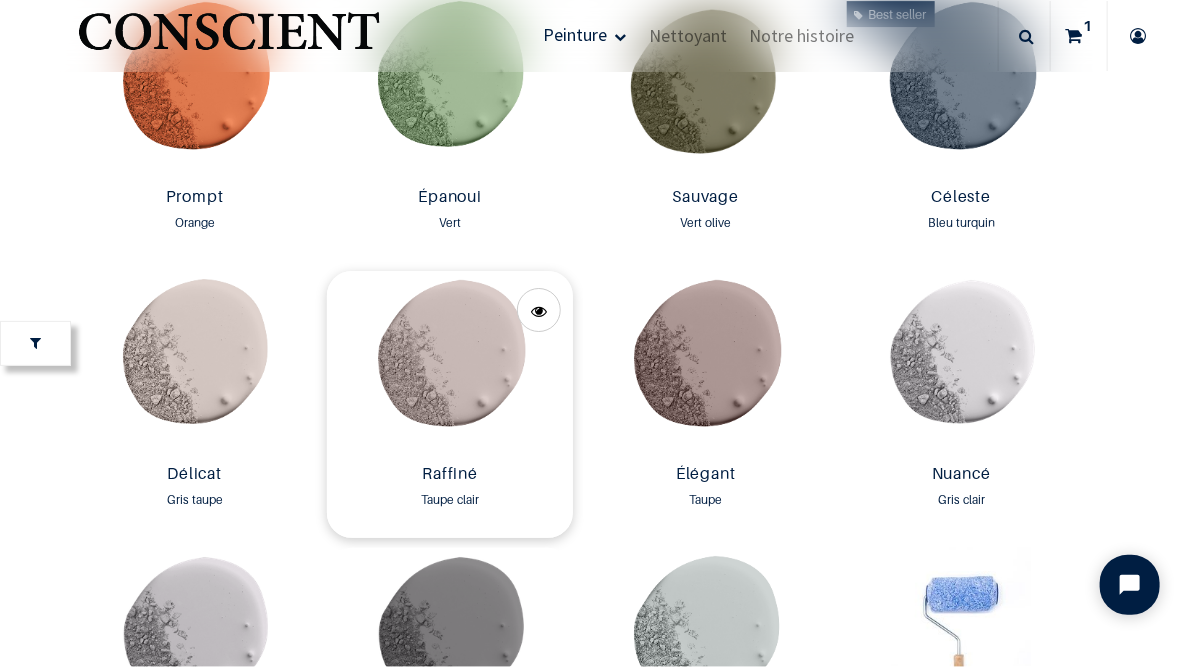 scroll, scrollTop: 2477, scrollLeft: 0, axis: vertical 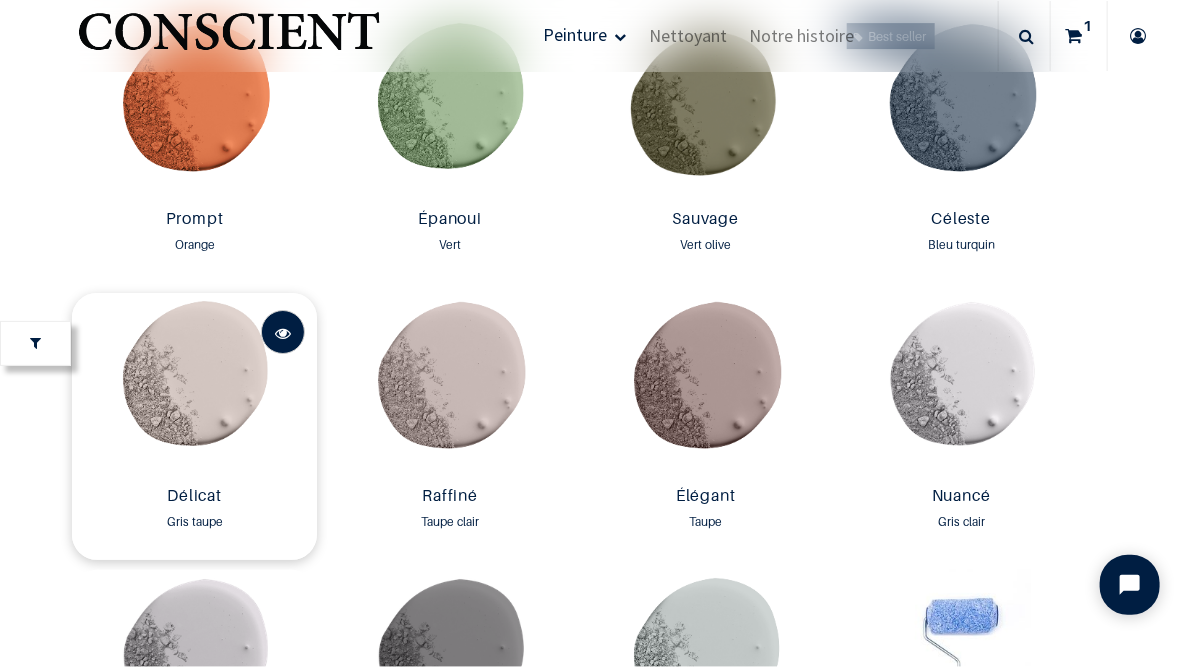 click at bounding box center (283, 333) 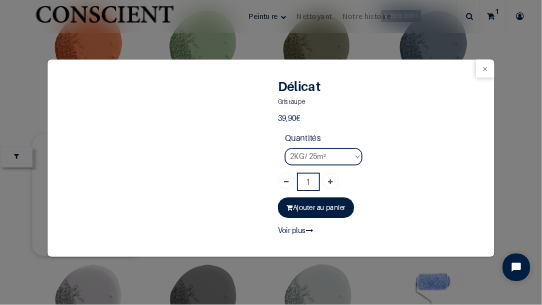 scroll, scrollTop: 0, scrollLeft: 0, axis: both 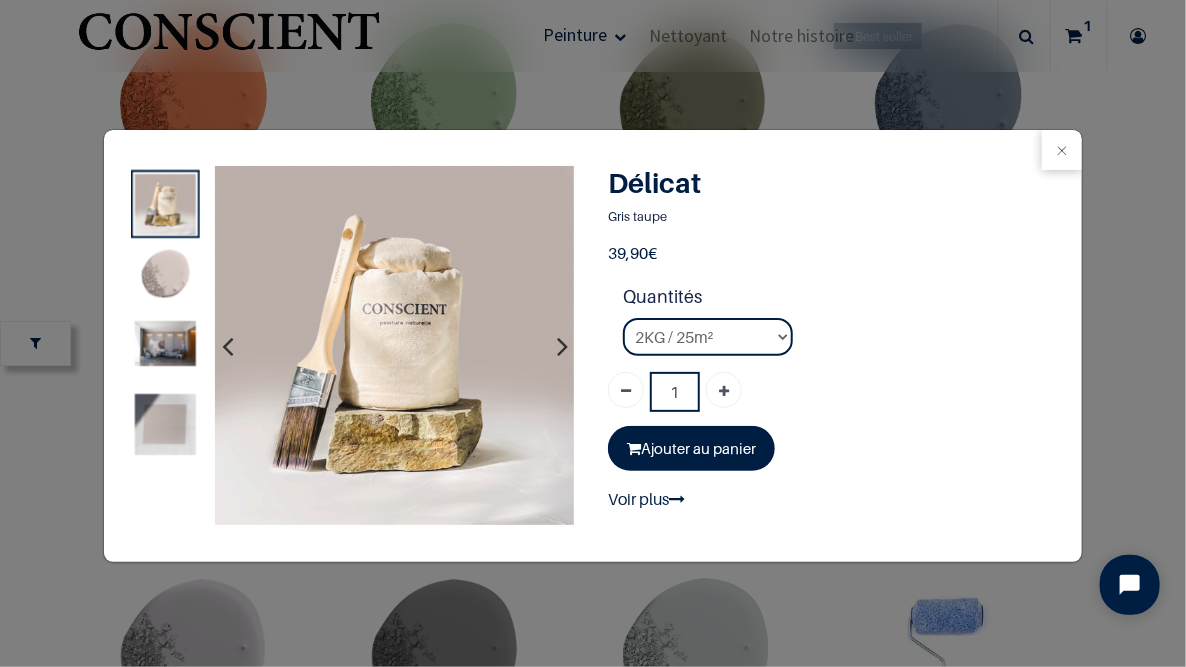 click at bounding box center (164, 343) 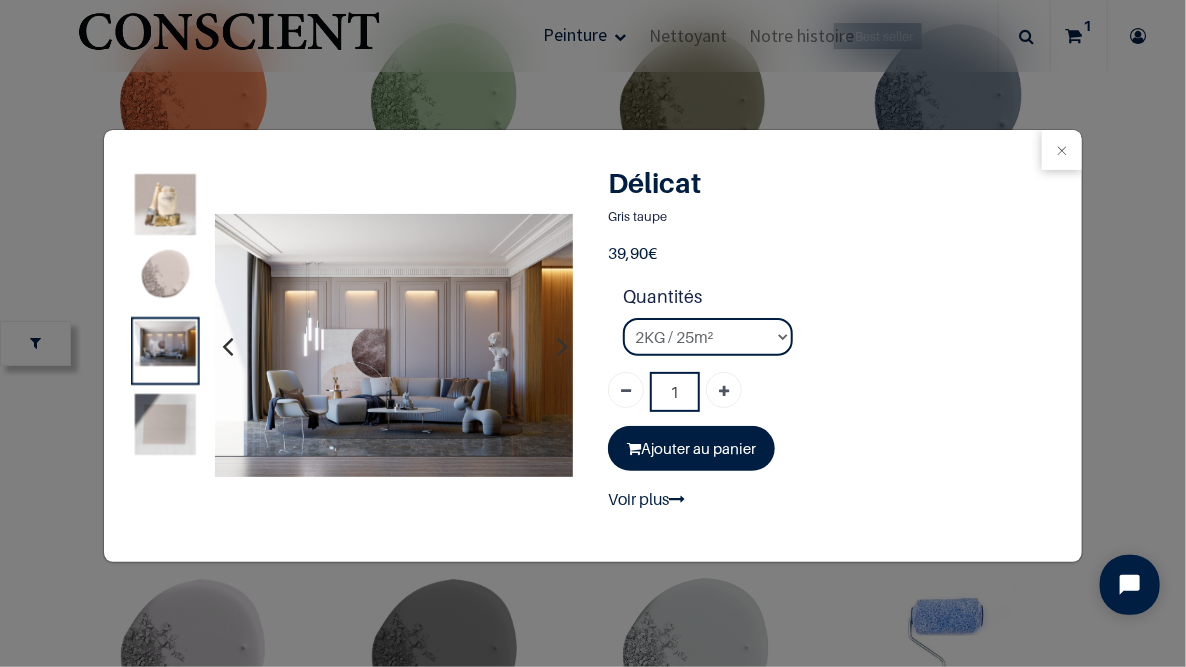 click at bounding box center [164, 424] 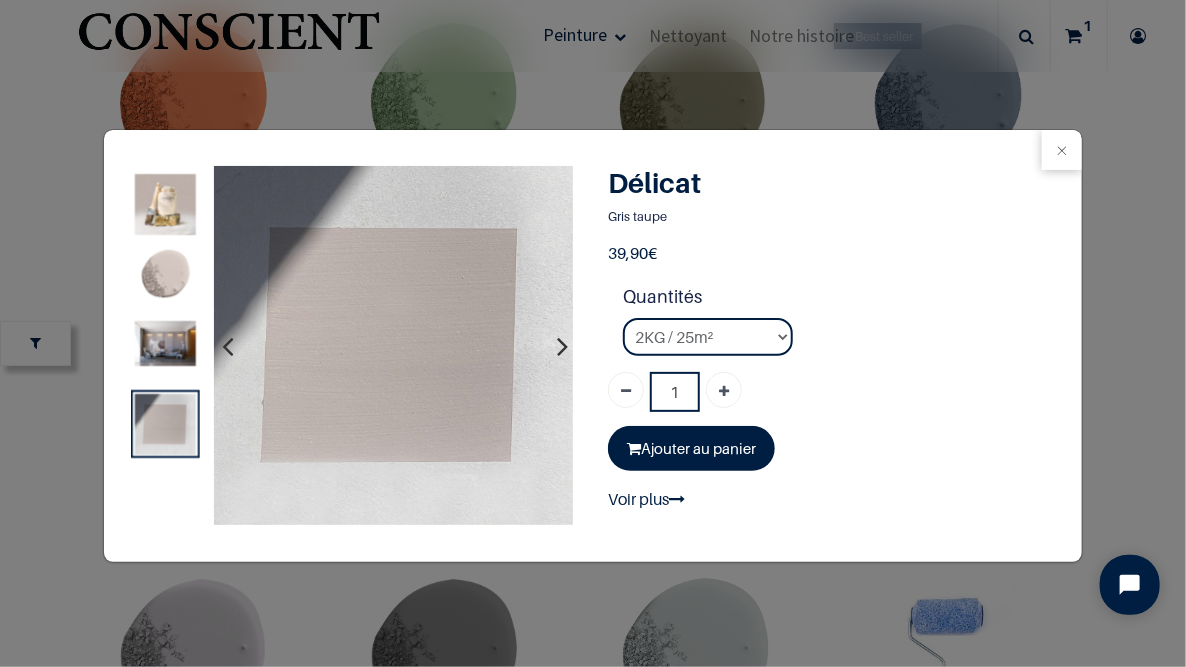 click at bounding box center (164, 343) 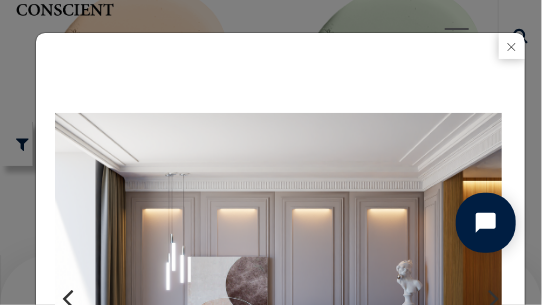 scroll, scrollTop: 2645, scrollLeft: 0, axis: vertical 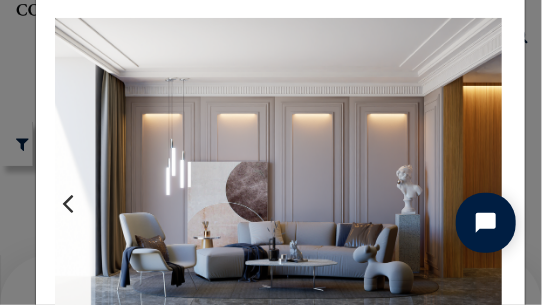 click on "Délicat" at bounding box center (271, 152) 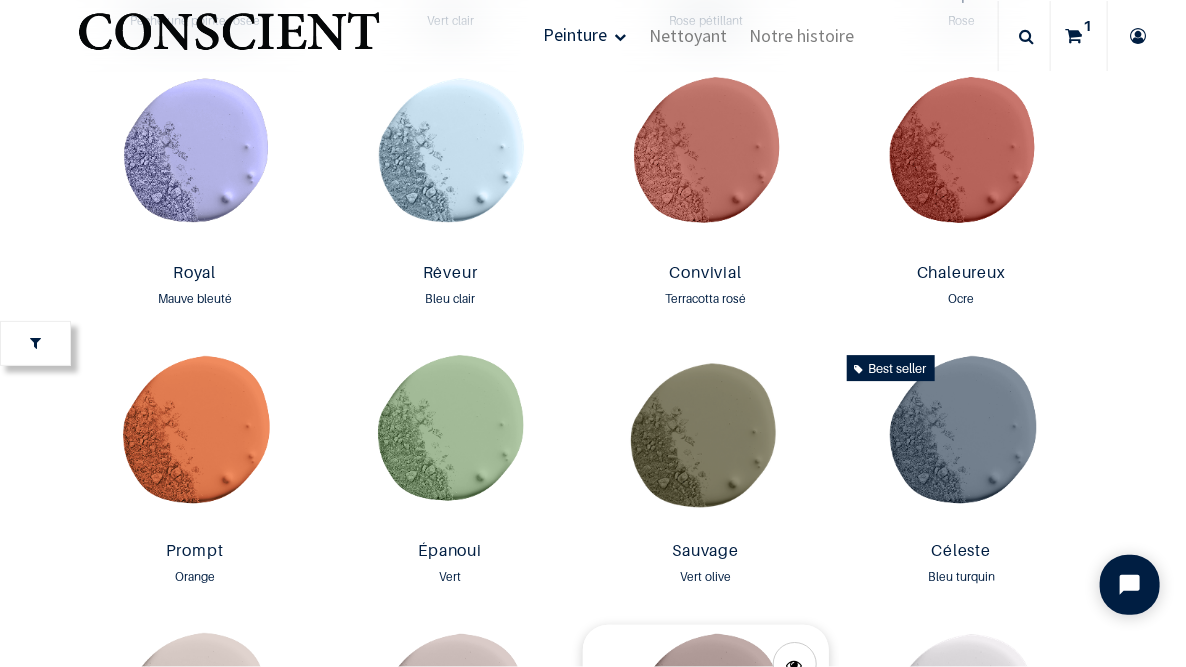 scroll, scrollTop: 1978, scrollLeft: 0, axis: vertical 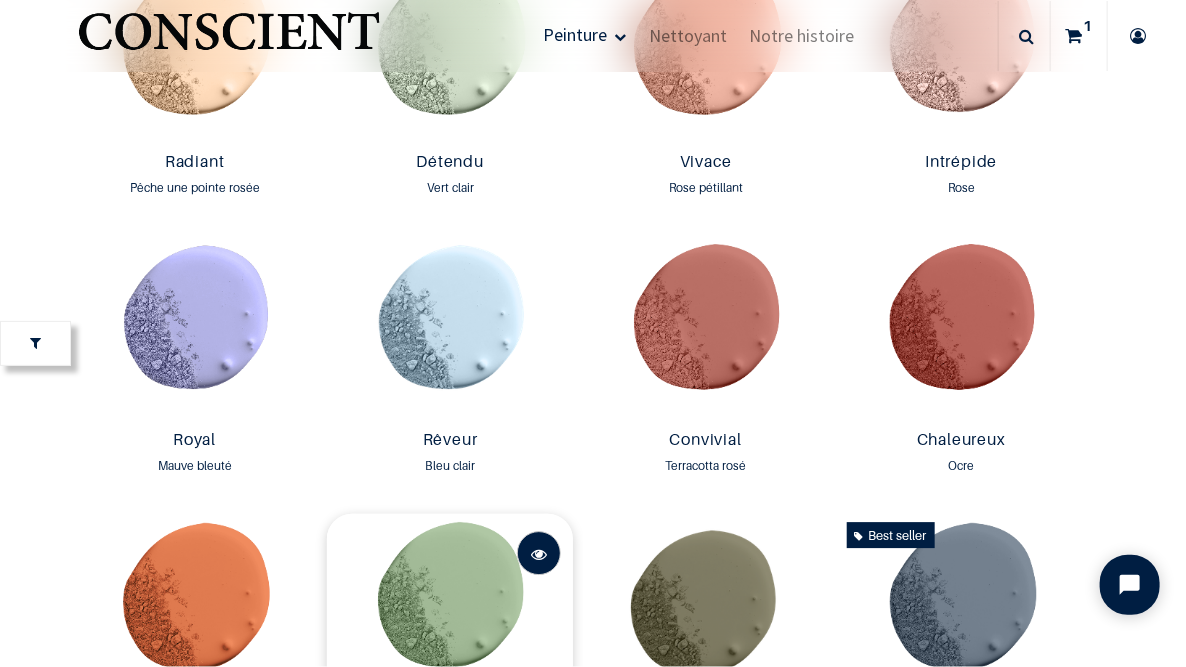 click at bounding box center [539, 553] 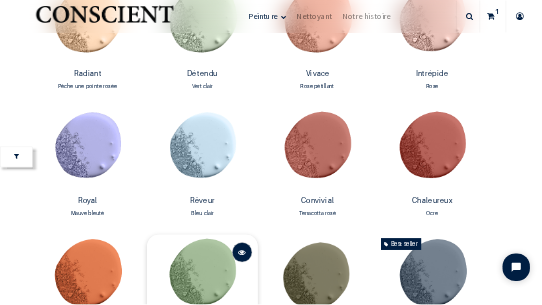 scroll, scrollTop: 0, scrollLeft: 0, axis: both 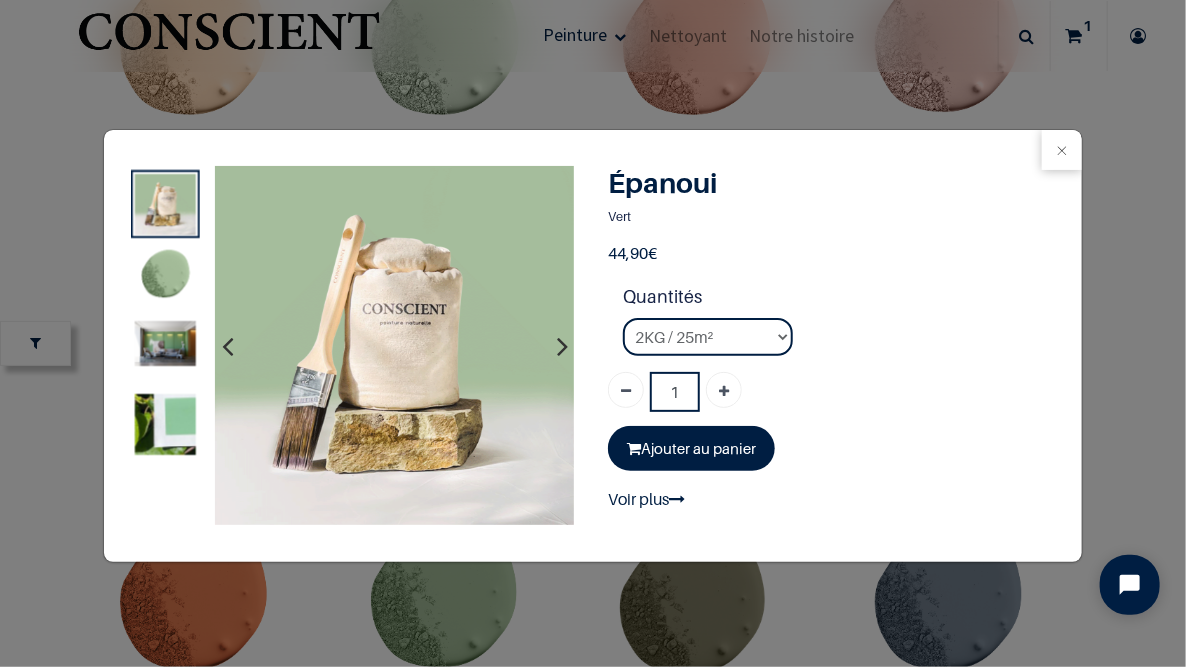 click at bounding box center [164, 424] 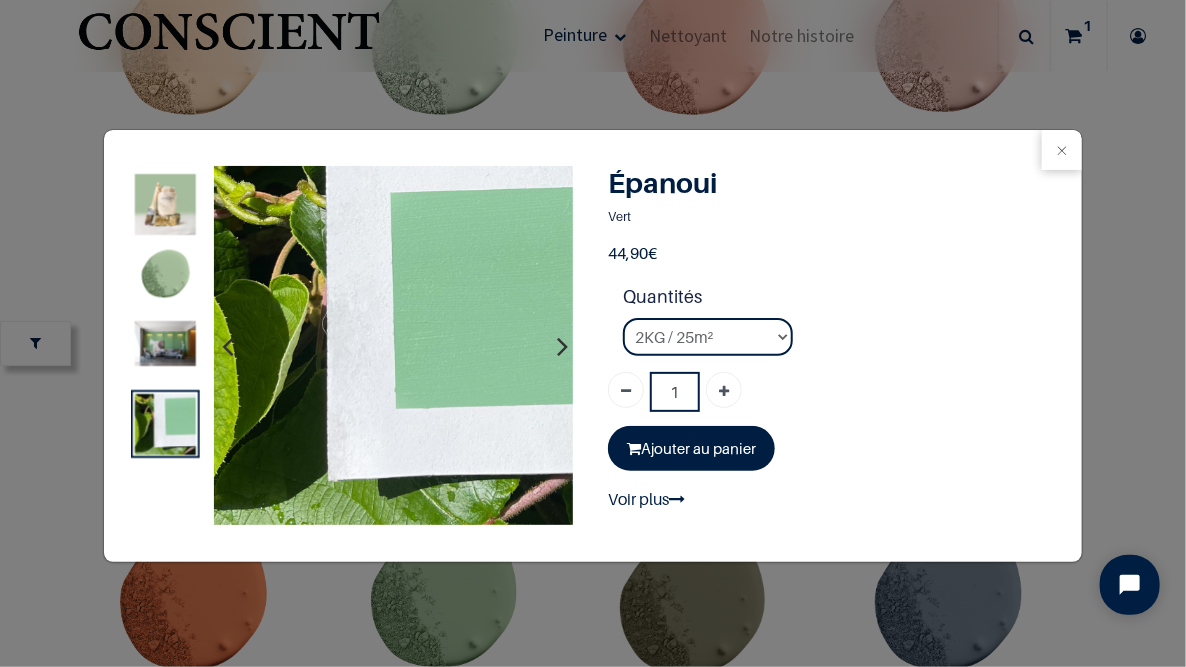 click at bounding box center (164, 343) 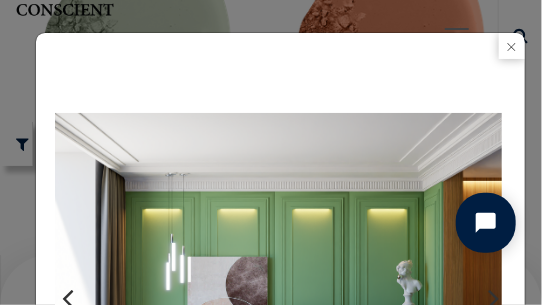 scroll, scrollTop: 2036, scrollLeft: 0, axis: vertical 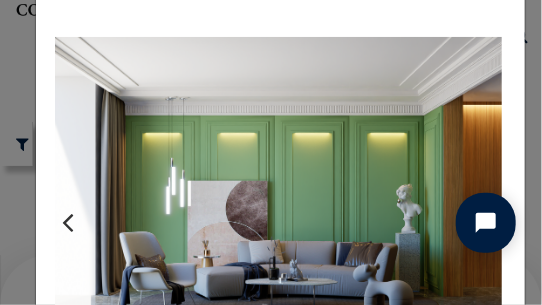 click on "Épanoui" at bounding box center (271, 152) 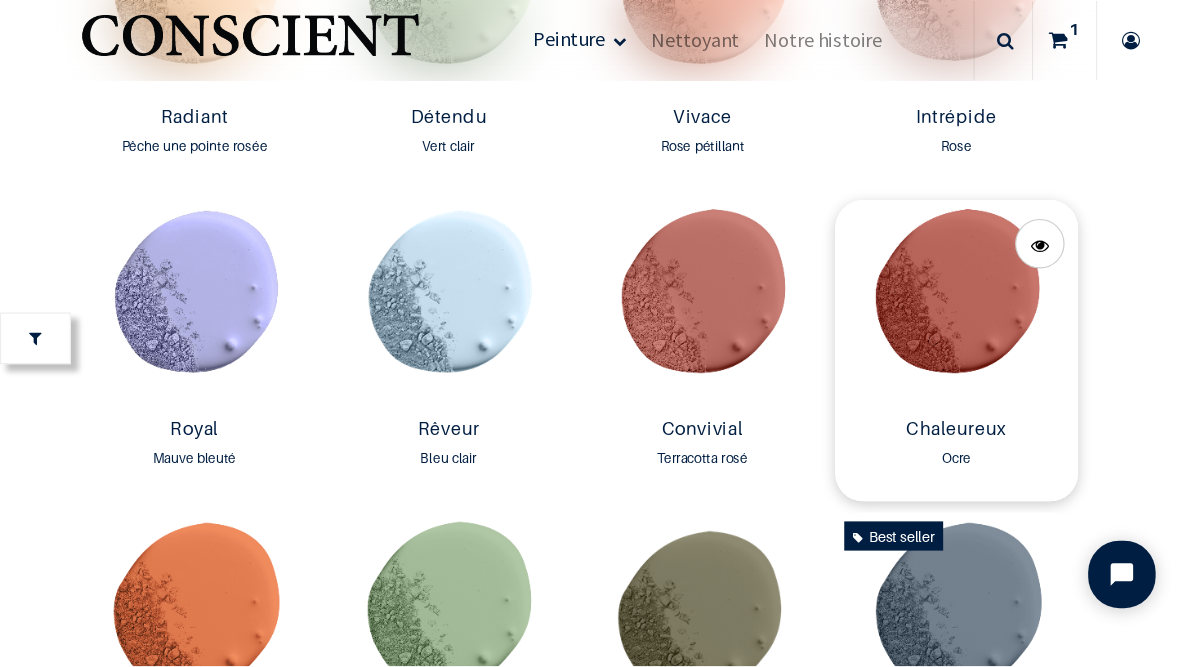 scroll, scrollTop: 2036, scrollLeft: 0, axis: vertical 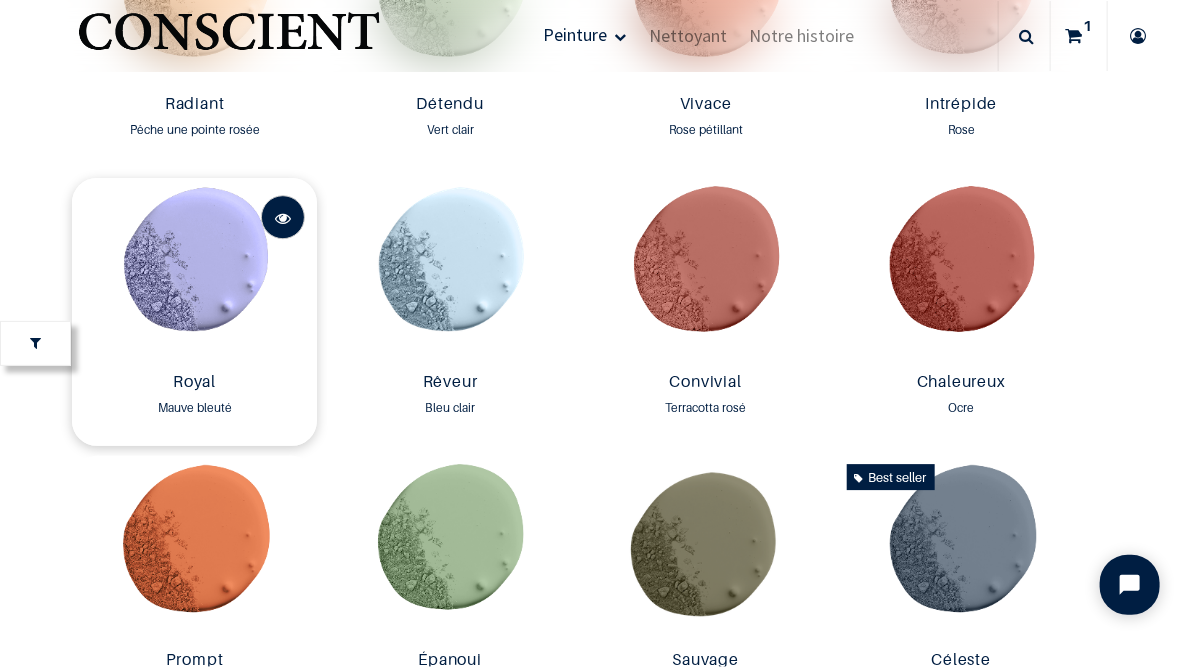 click at bounding box center [283, 217] 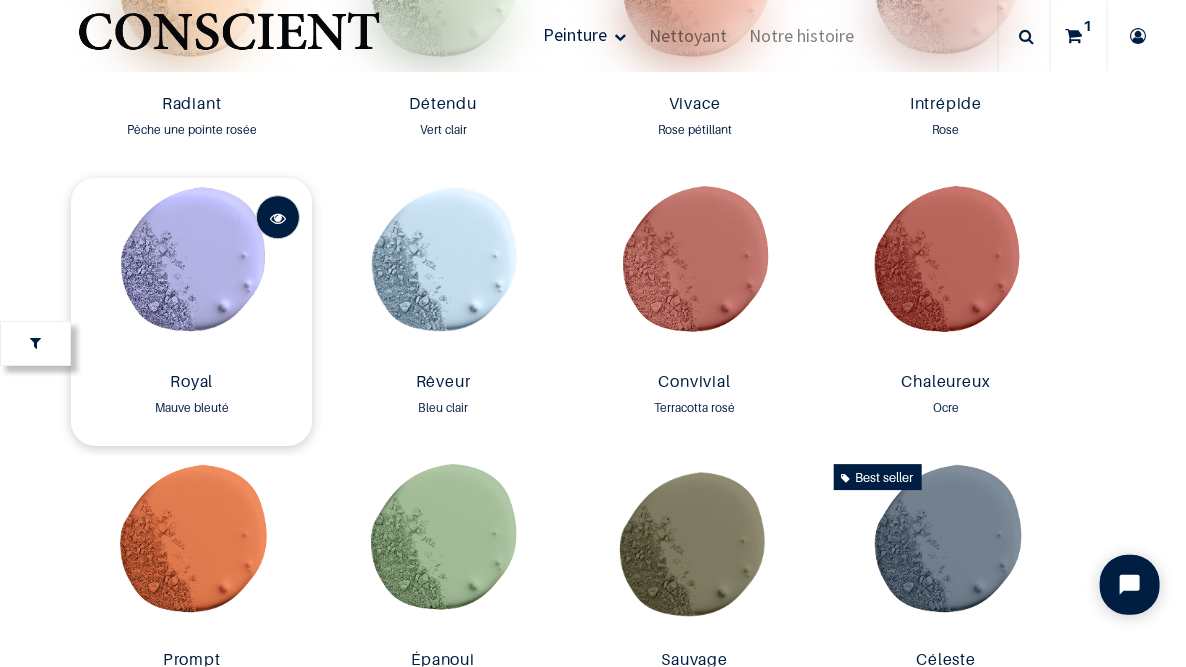 scroll, scrollTop: 0, scrollLeft: 0, axis: both 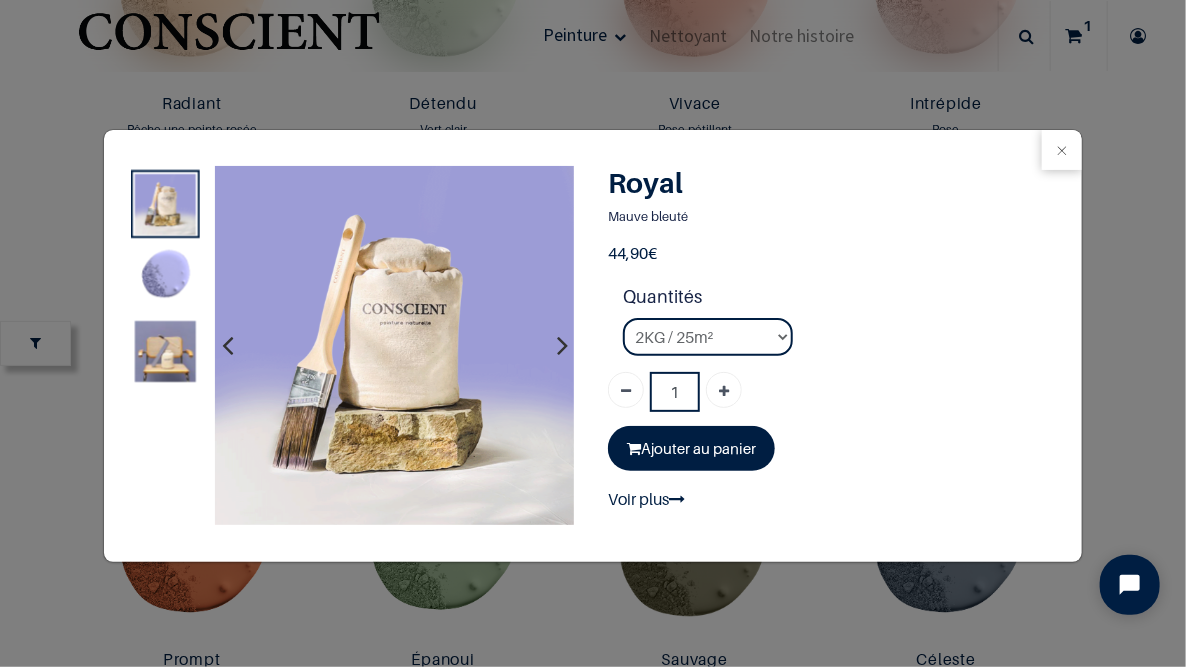 click on "1" at bounding box center (593, 333) 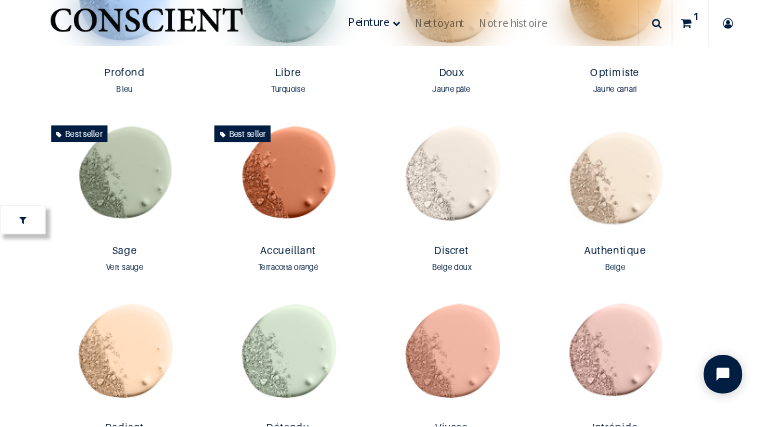scroll, scrollTop: 1453, scrollLeft: 0, axis: vertical 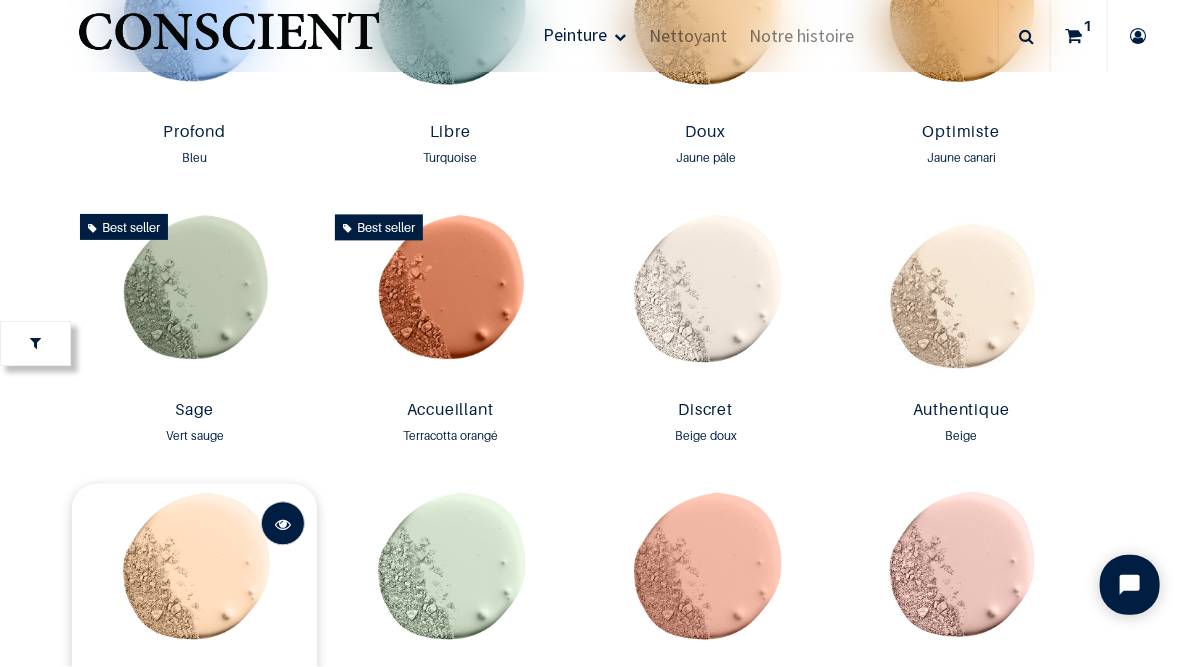 click at bounding box center (283, 524) 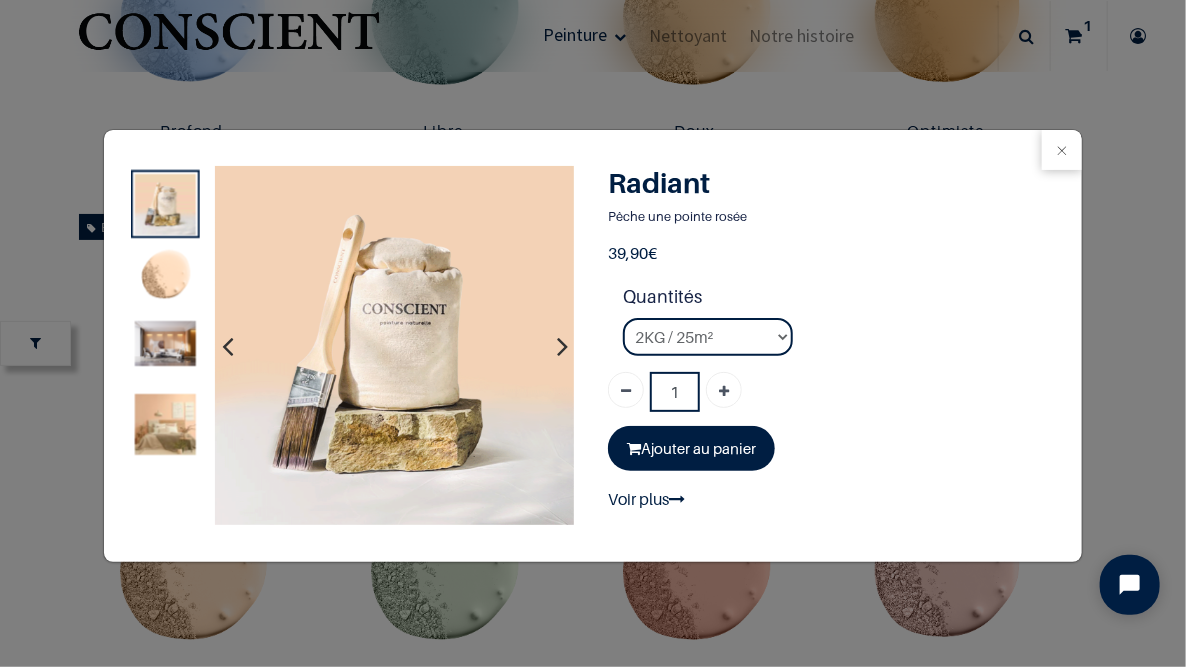 drag, startPoint x: 105, startPoint y: 434, endPoint x: 115, endPoint y: 431, distance: 10.440307 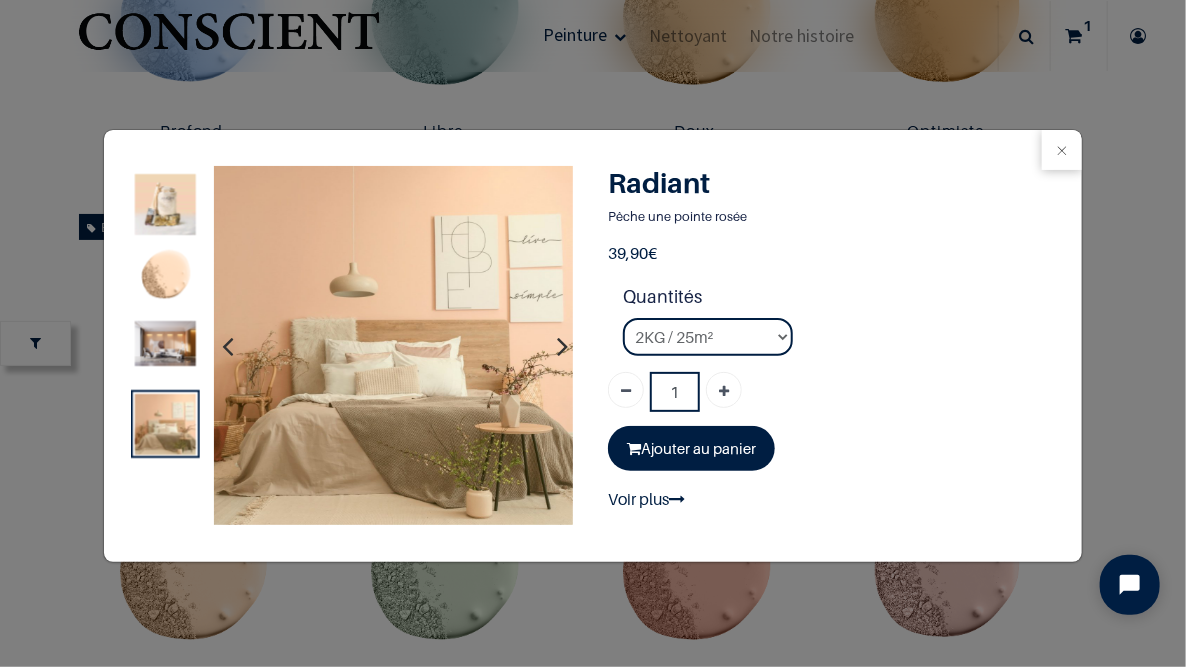 click at bounding box center [164, 343] 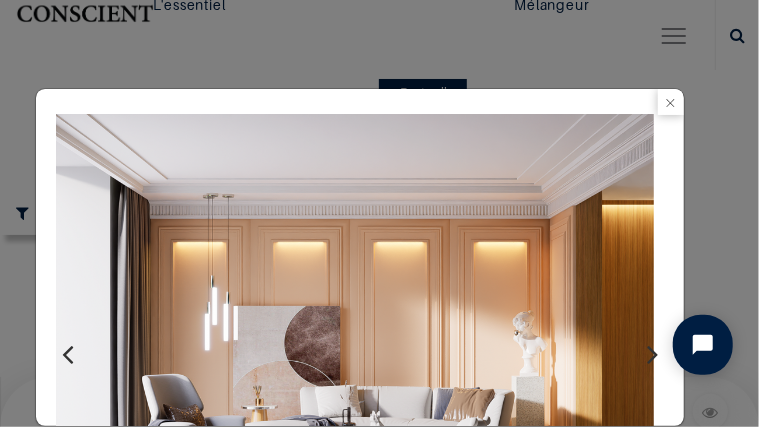 scroll, scrollTop: 1483, scrollLeft: 0, axis: vertical 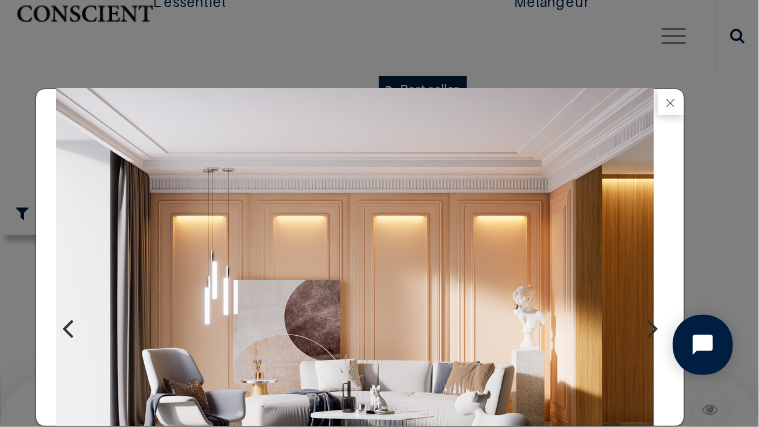 click at bounding box center [652, 328] 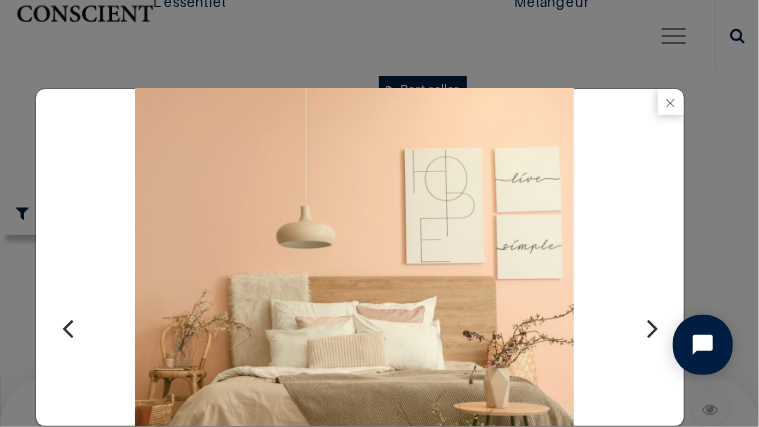 click at bounding box center (652, 328) 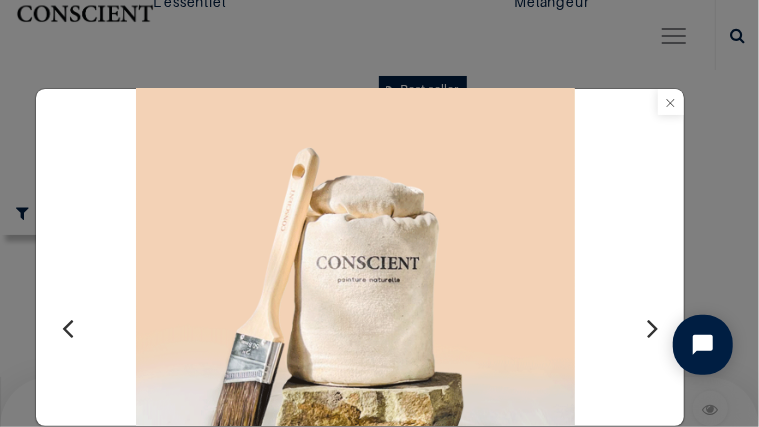 click at bounding box center (671, 102) 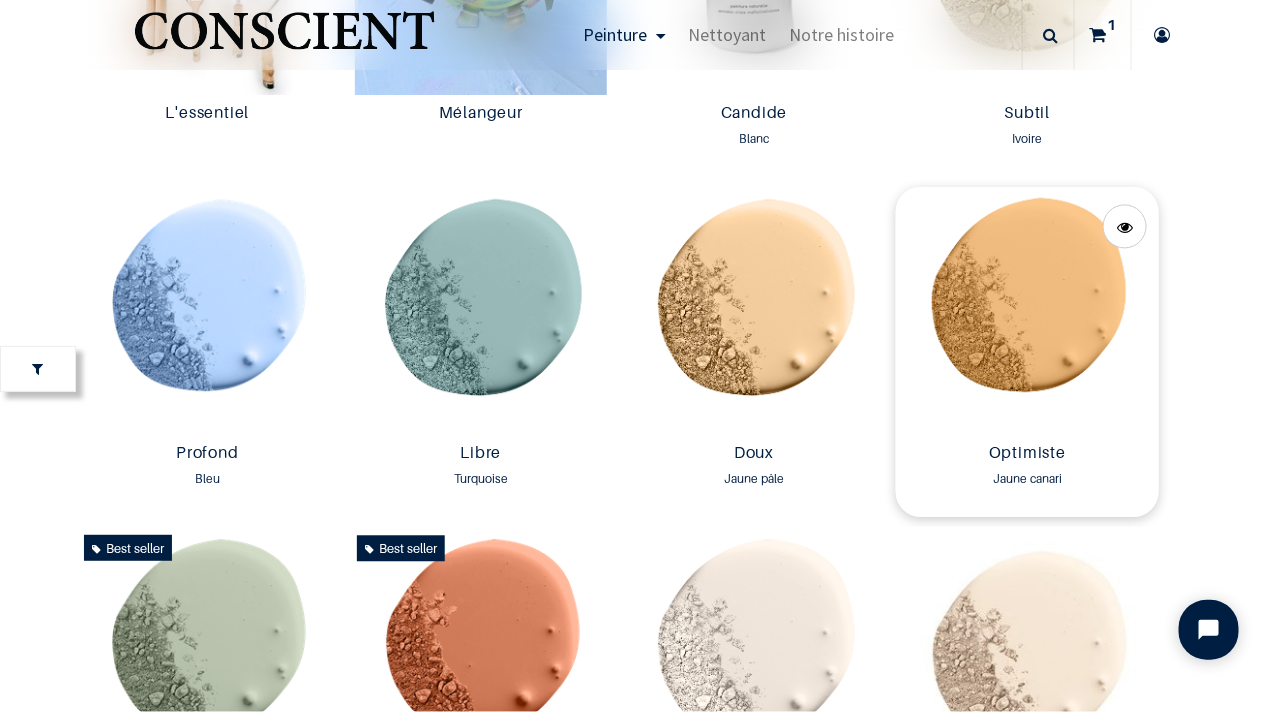 scroll, scrollTop: 1261, scrollLeft: 0, axis: vertical 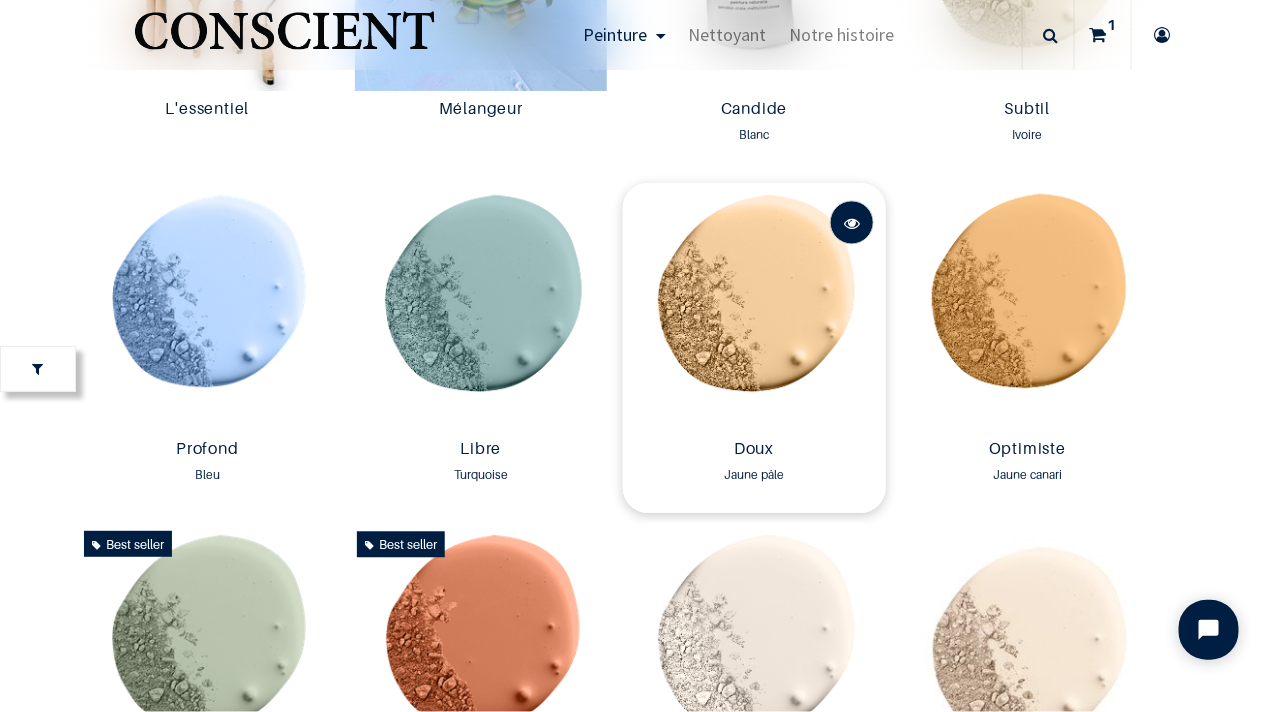 click at bounding box center [852, 222] 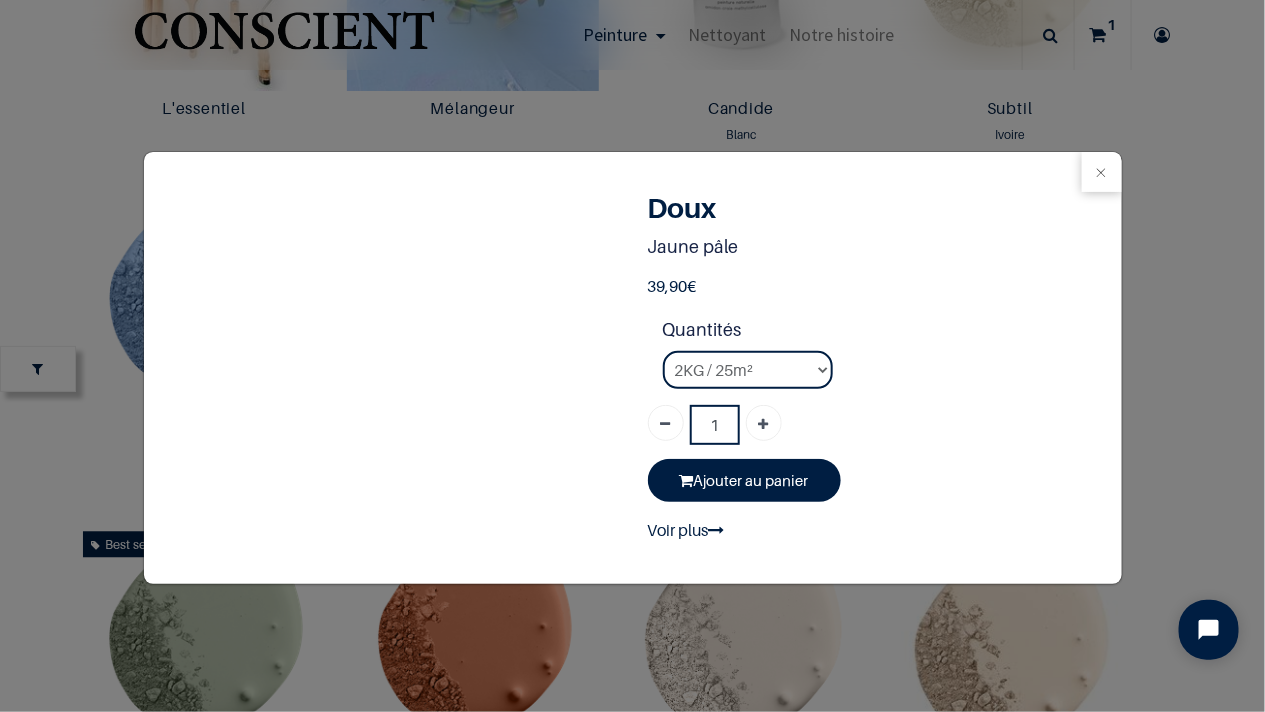 scroll, scrollTop: 0, scrollLeft: 0, axis: both 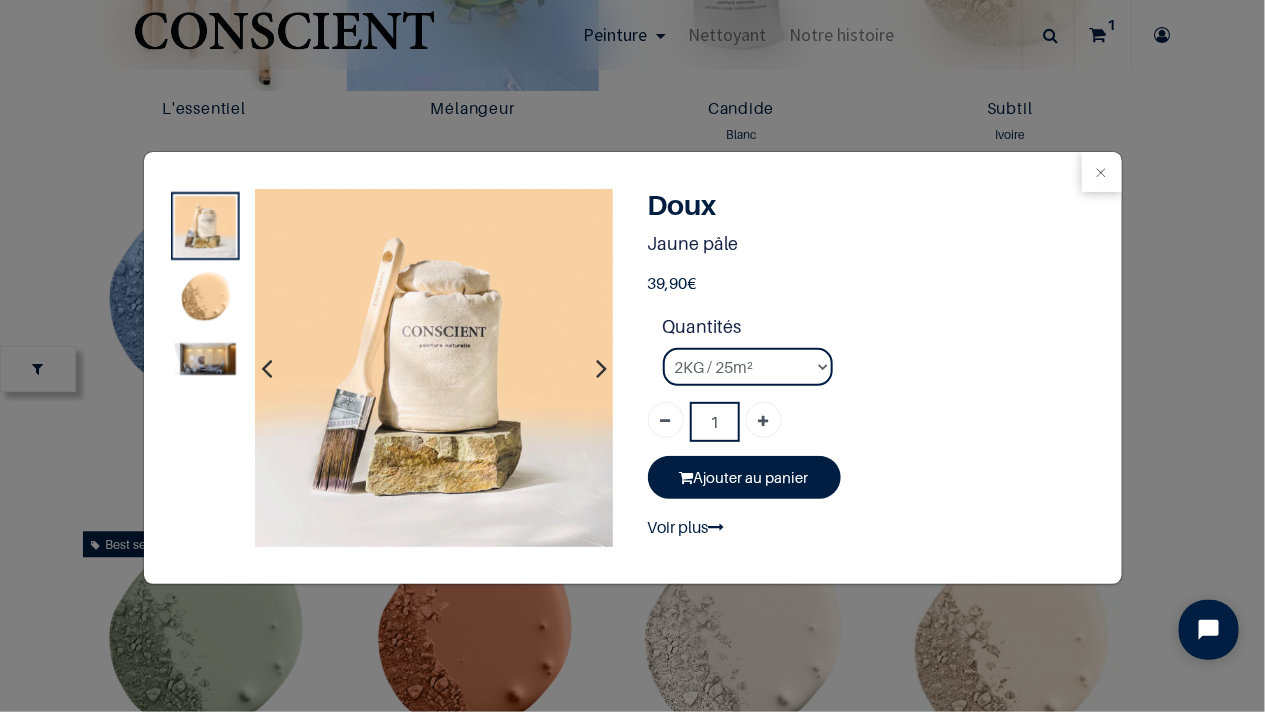 click at bounding box center [205, 359] 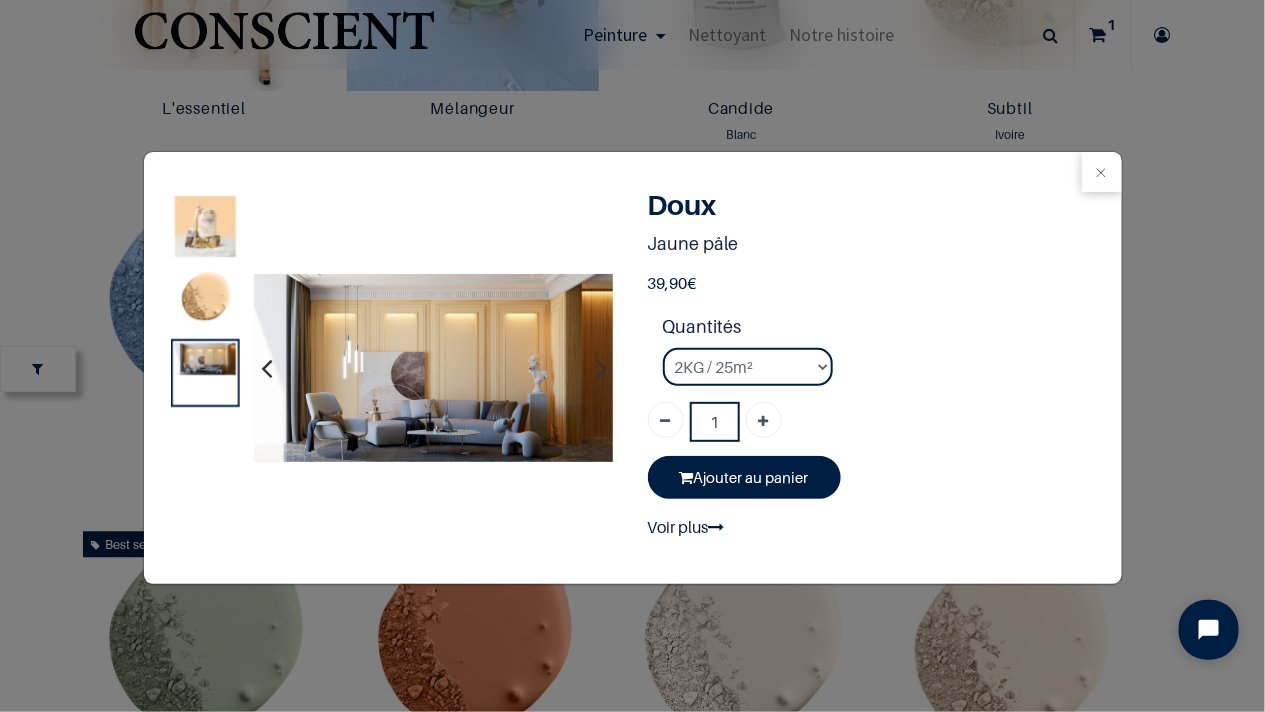 click on "1" at bounding box center (632, 356) 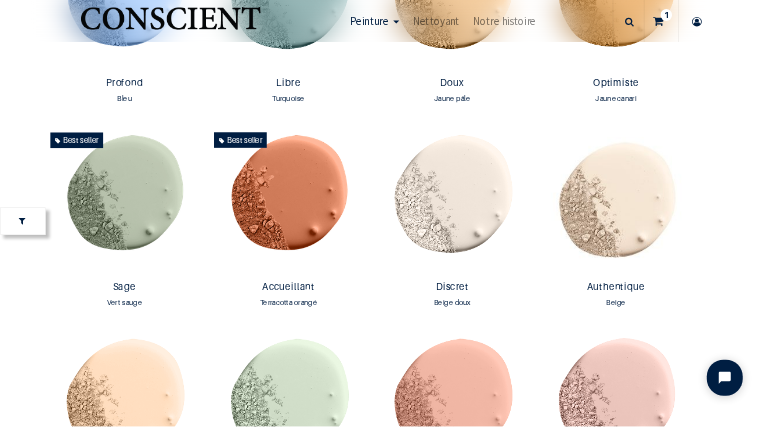 scroll, scrollTop: 1573, scrollLeft: 0, axis: vertical 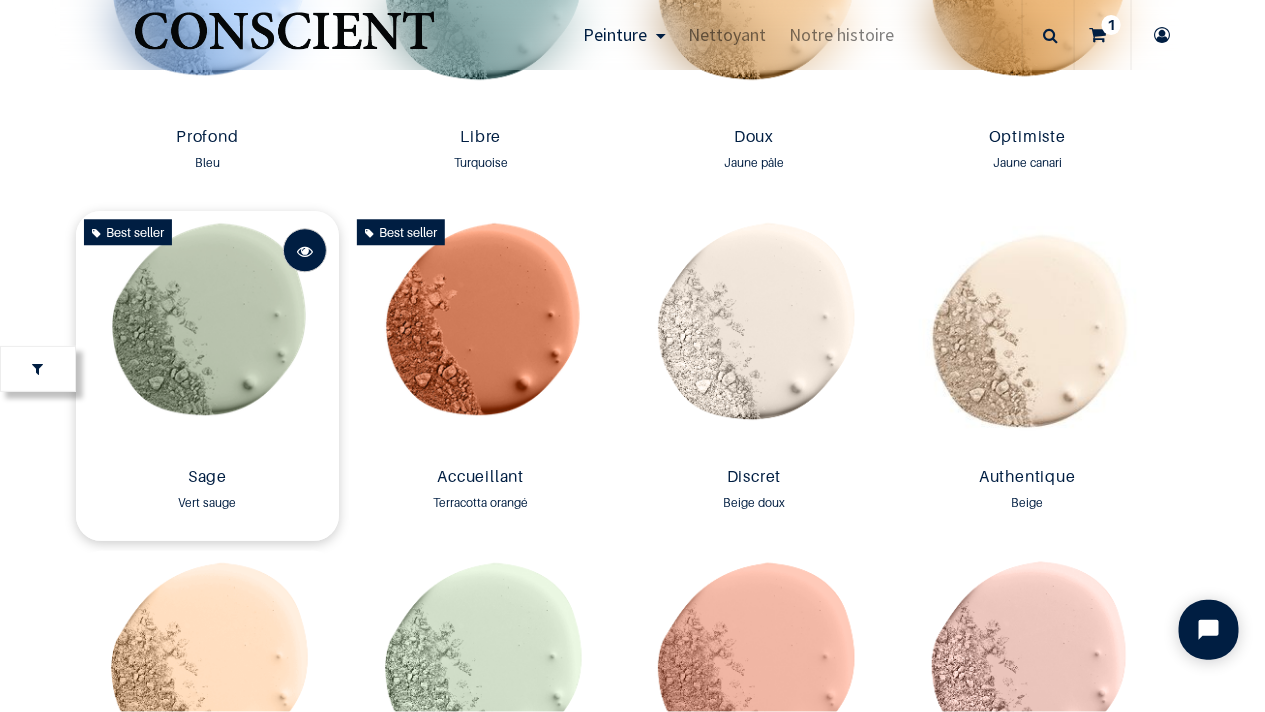 click at bounding box center [305, 250] 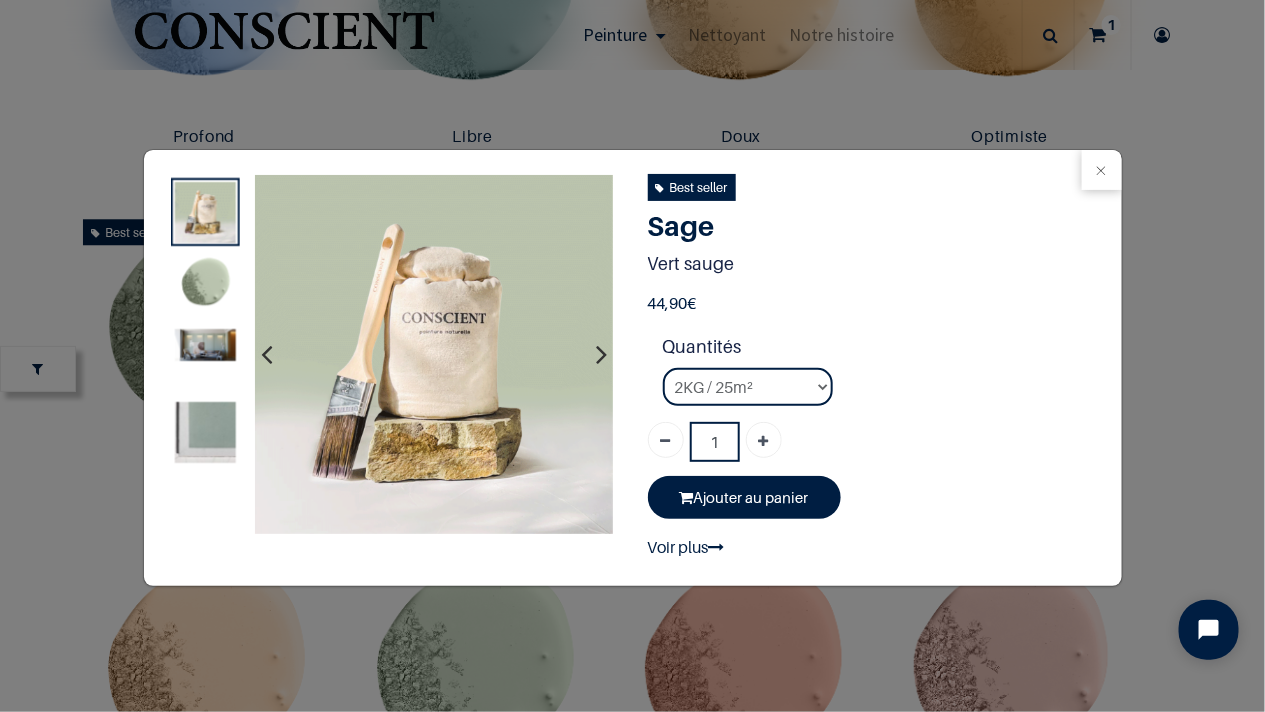 click at bounding box center (205, 432) 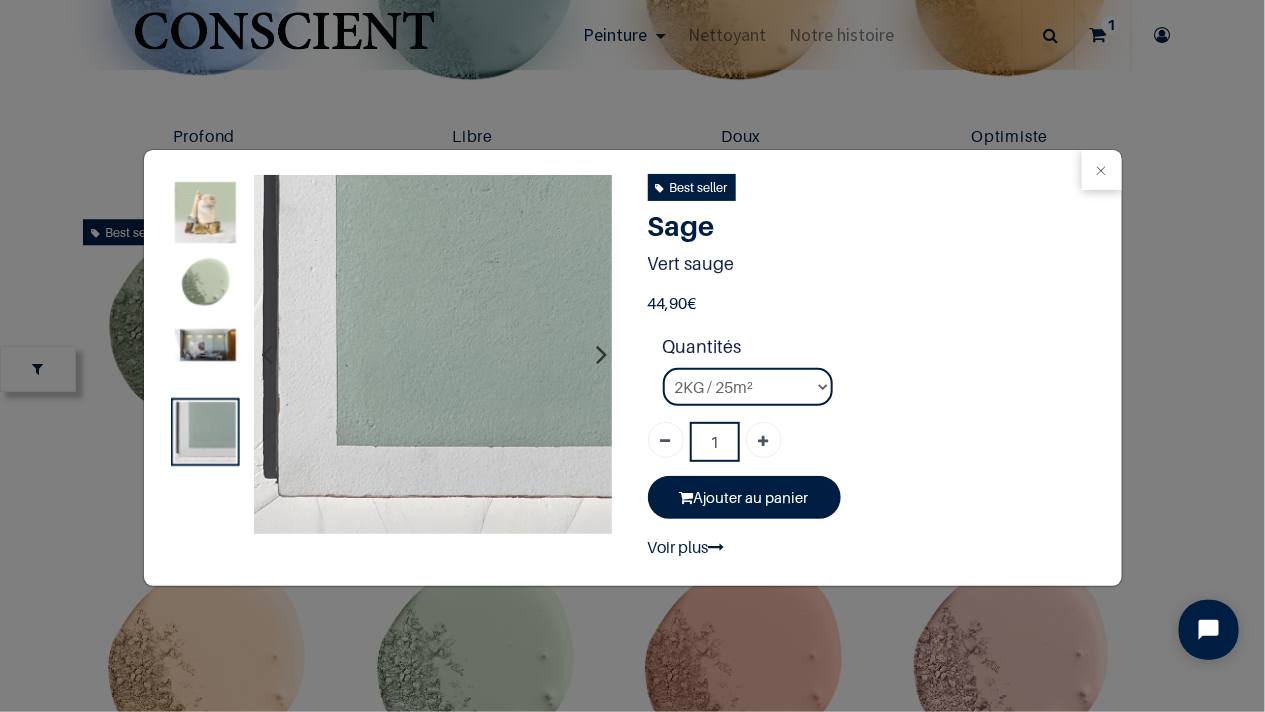 click at bounding box center (205, 345) 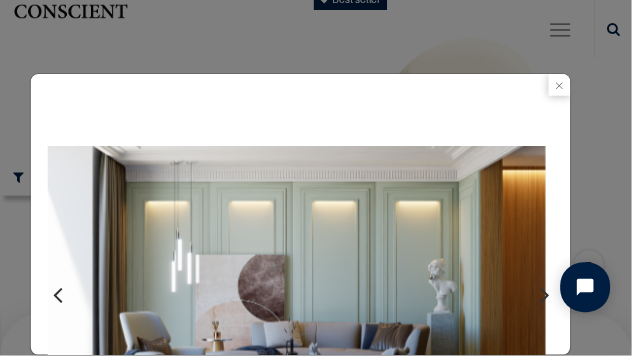 scroll, scrollTop: 1573, scrollLeft: 0, axis: vertical 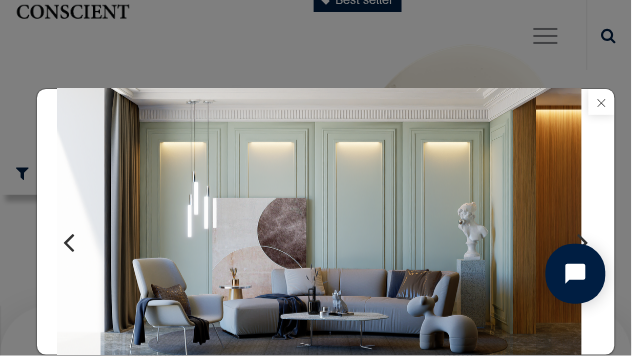 click at bounding box center (602, 102) 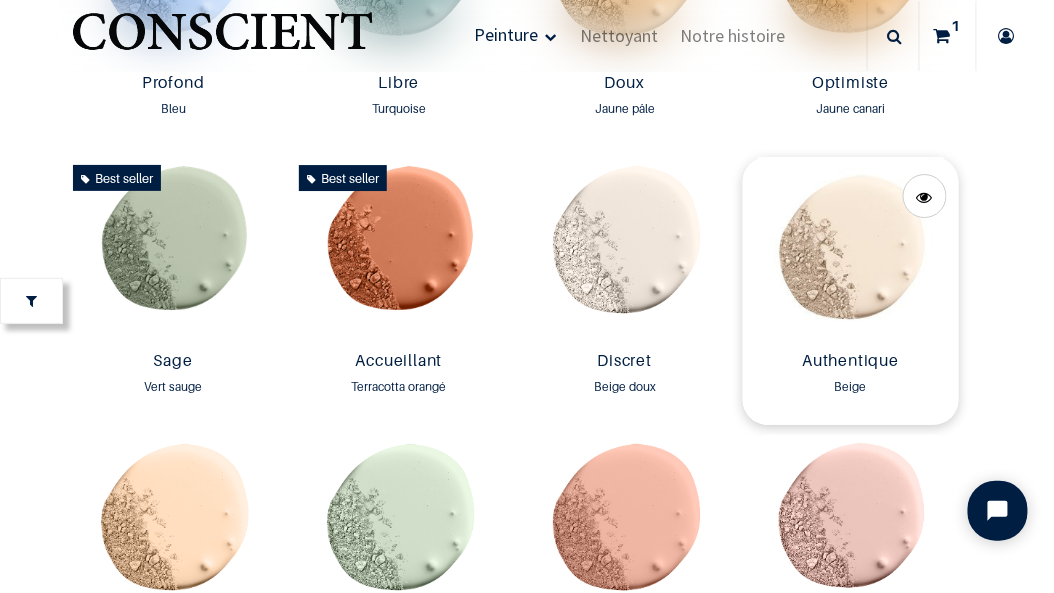 scroll, scrollTop: 1499, scrollLeft: 0, axis: vertical 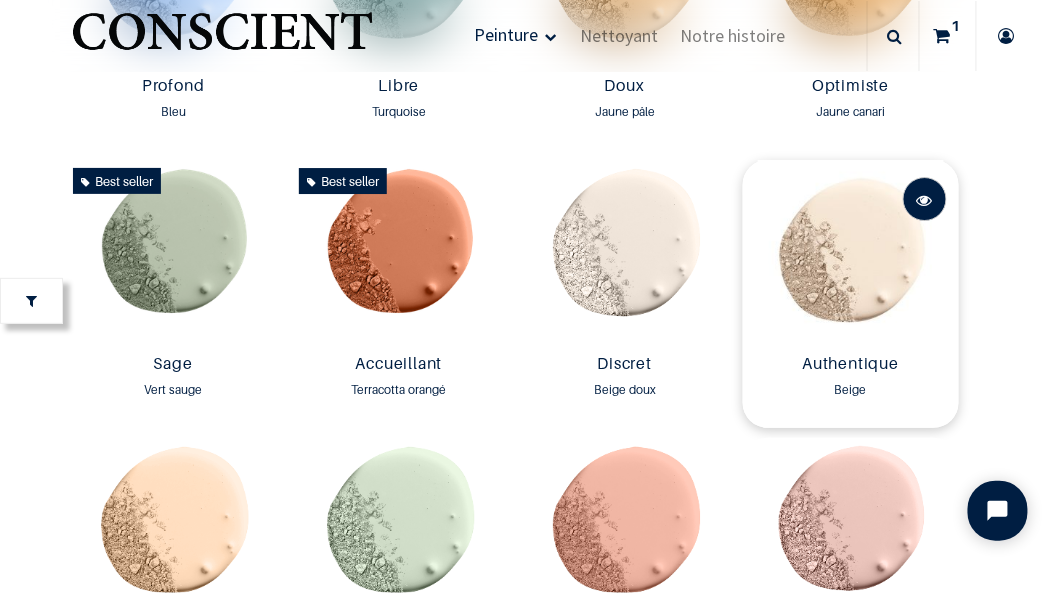 click at bounding box center (925, 200) 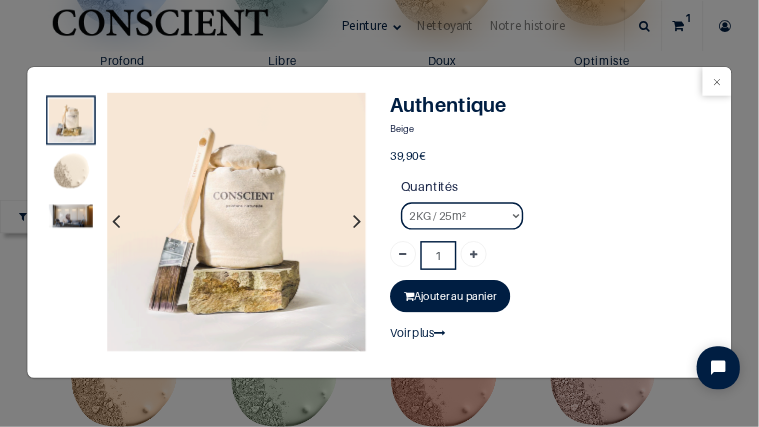 scroll, scrollTop: 0, scrollLeft: 0, axis: both 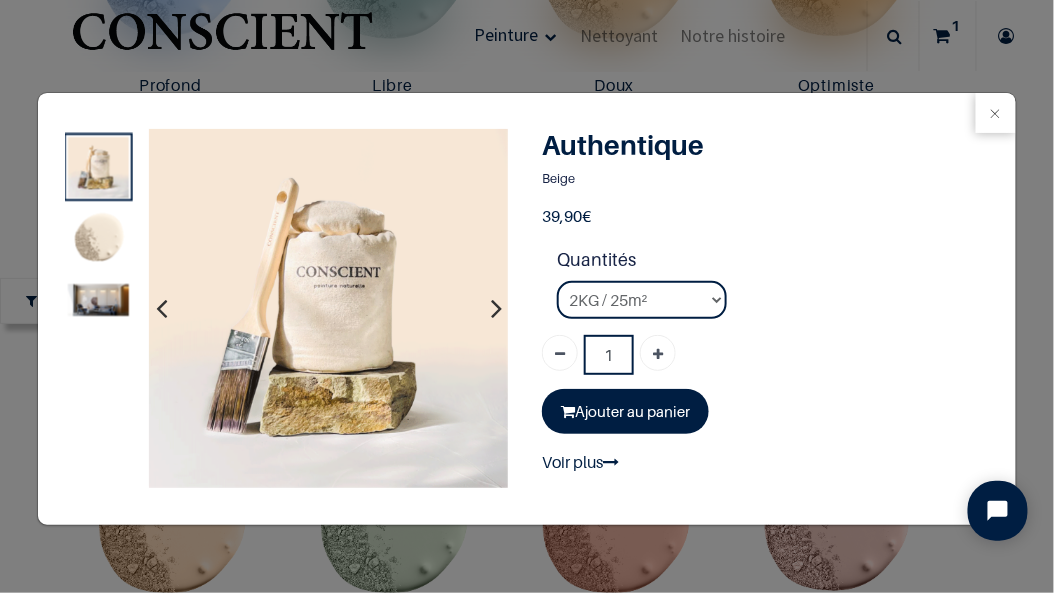 click at bounding box center [98, 300] 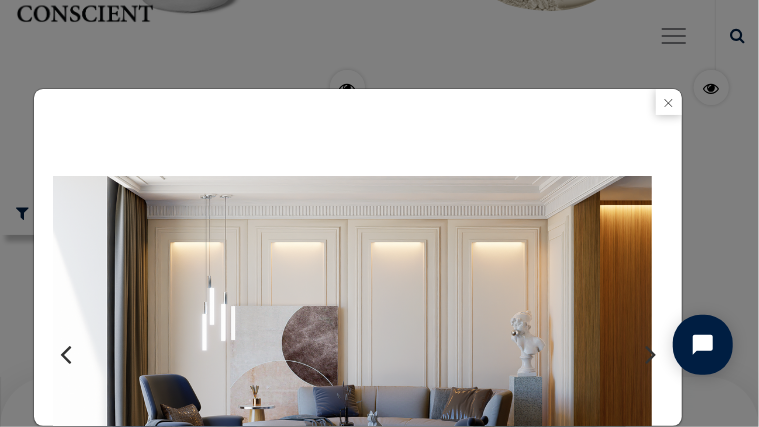 scroll, scrollTop: 1809, scrollLeft: 0, axis: vertical 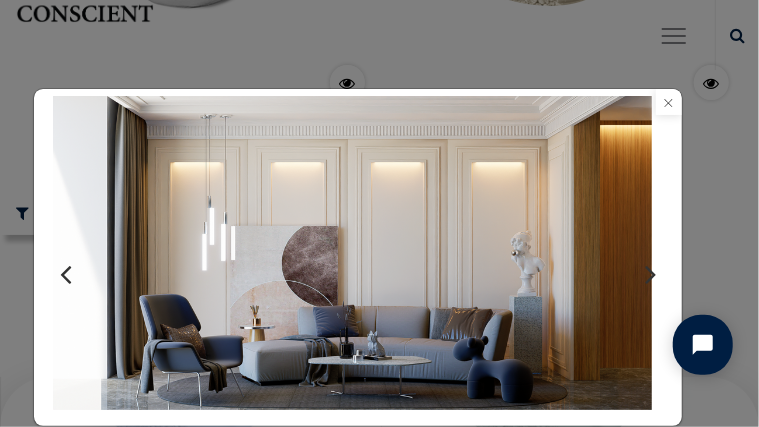 click at bounding box center (669, 102) 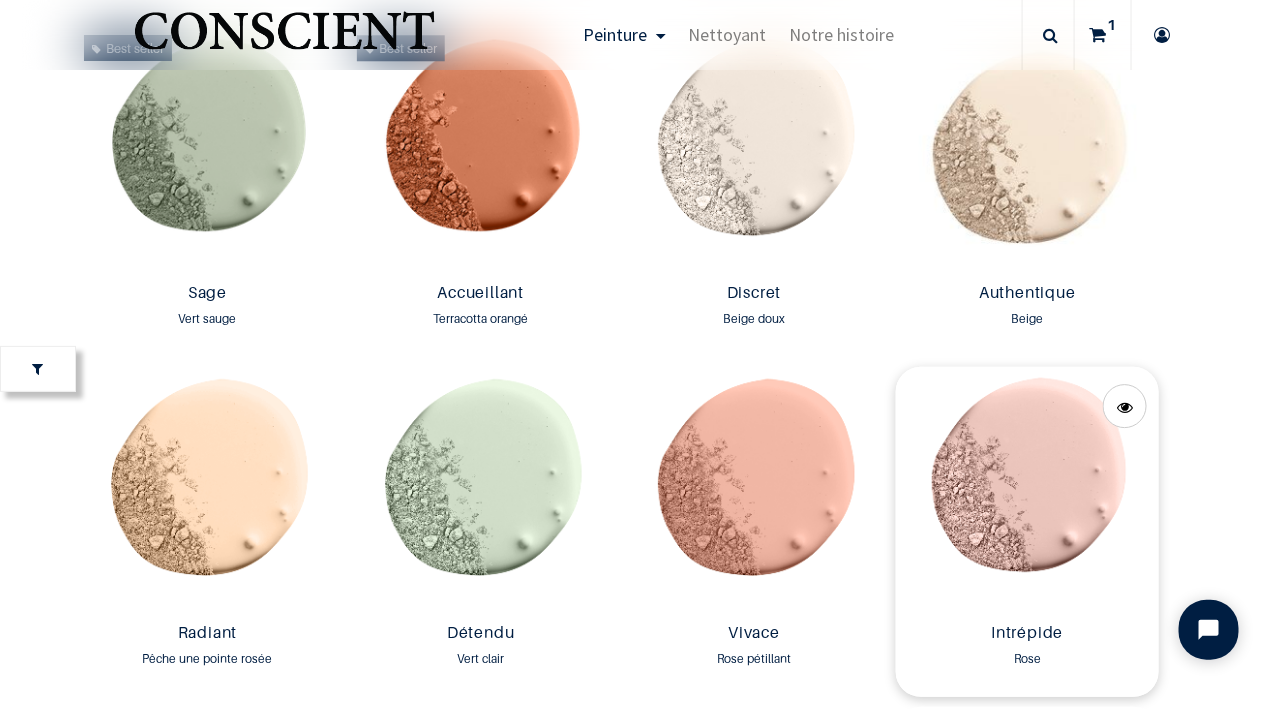 scroll, scrollTop: 1587, scrollLeft: 0, axis: vertical 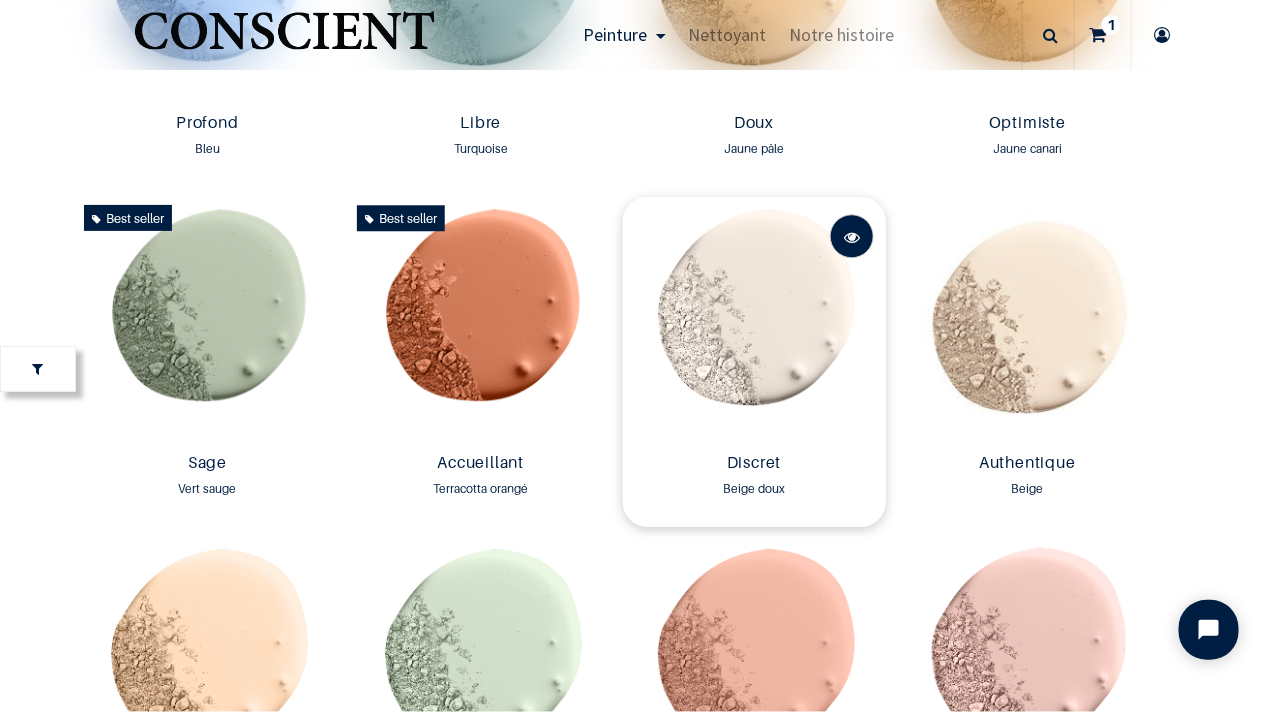 click at bounding box center [852, 237] 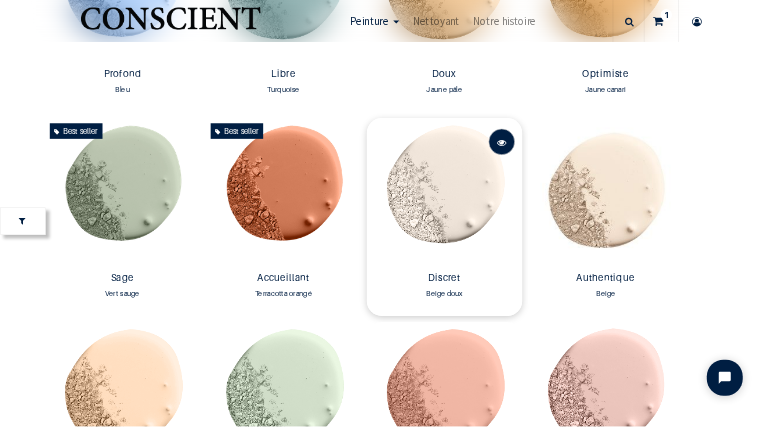 scroll, scrollTop: 0, scrollLeft: 0, axis: both 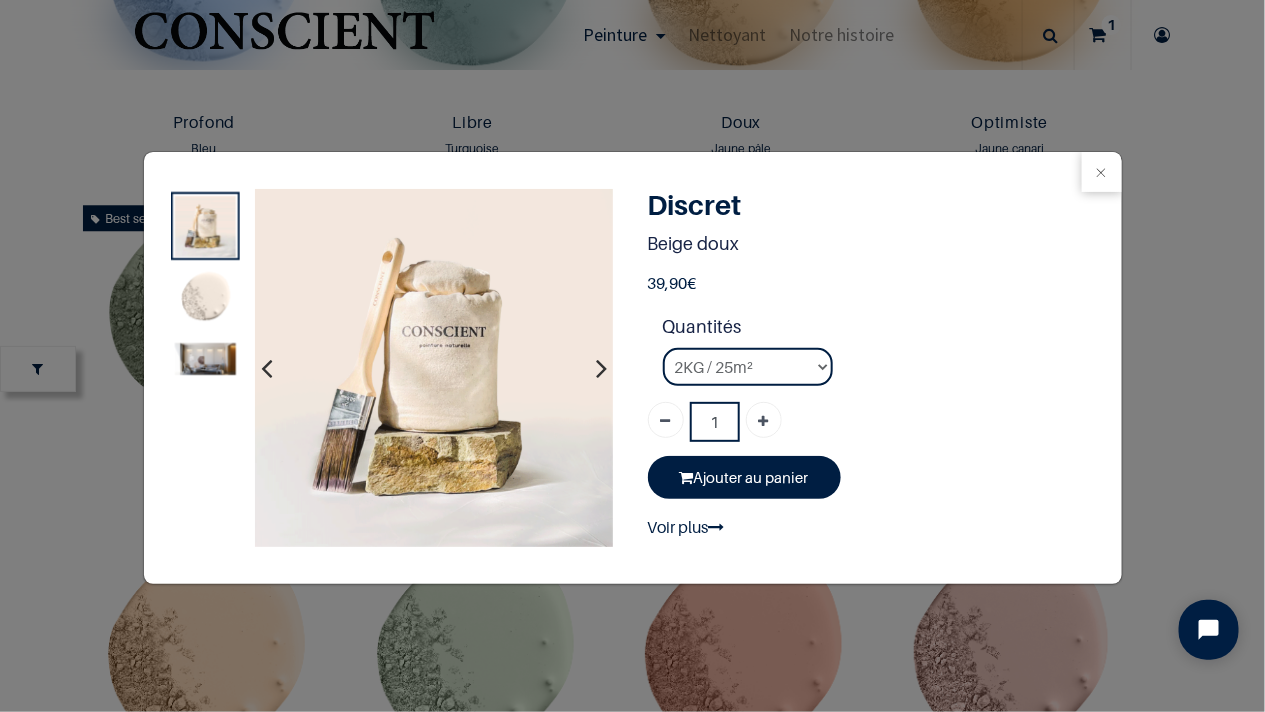 click at bounding box center (205, 359) 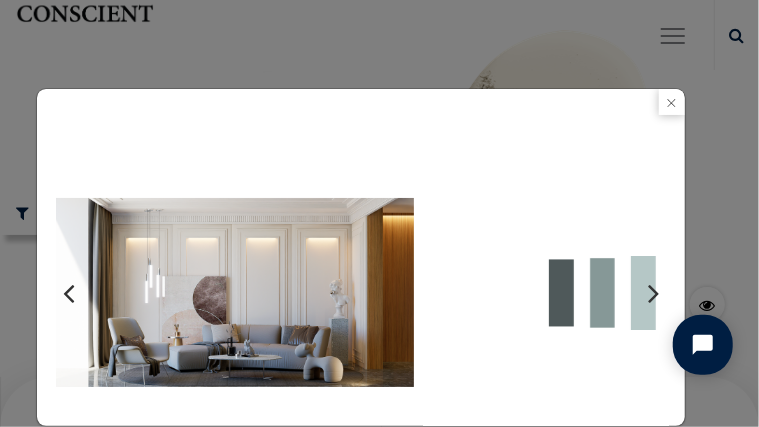 scroll, scrollTop: 1587, scrollLeft: 0, axis: vertical 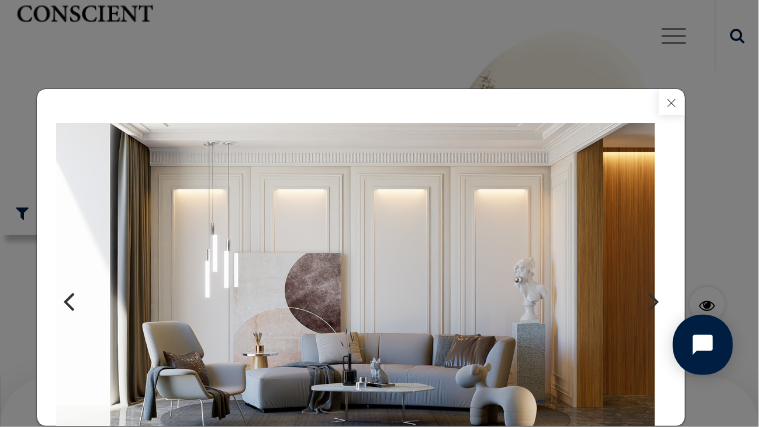 click at bounding box center (672, 102) 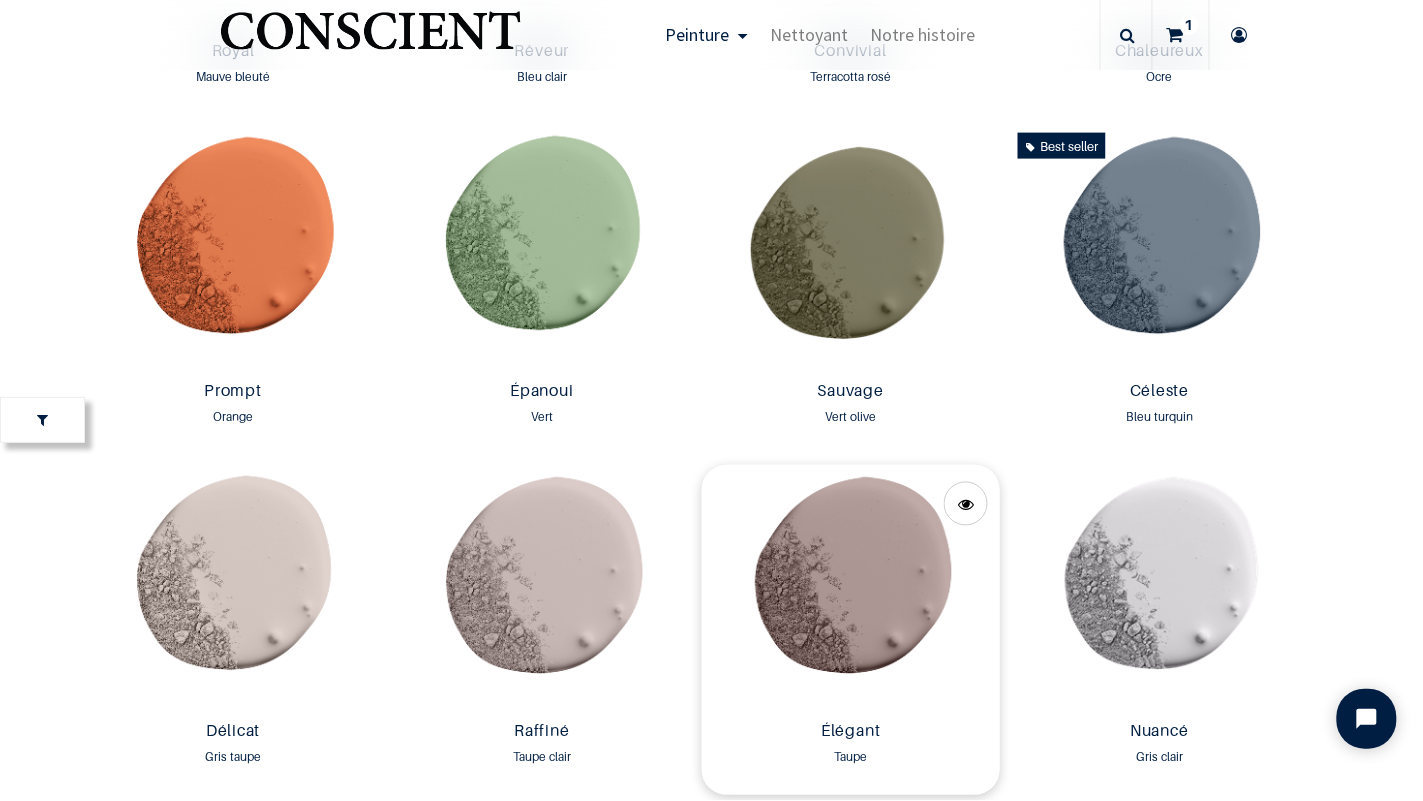 scroll, scrollTop: 2687, scrollLeft: 0, axis: vertical 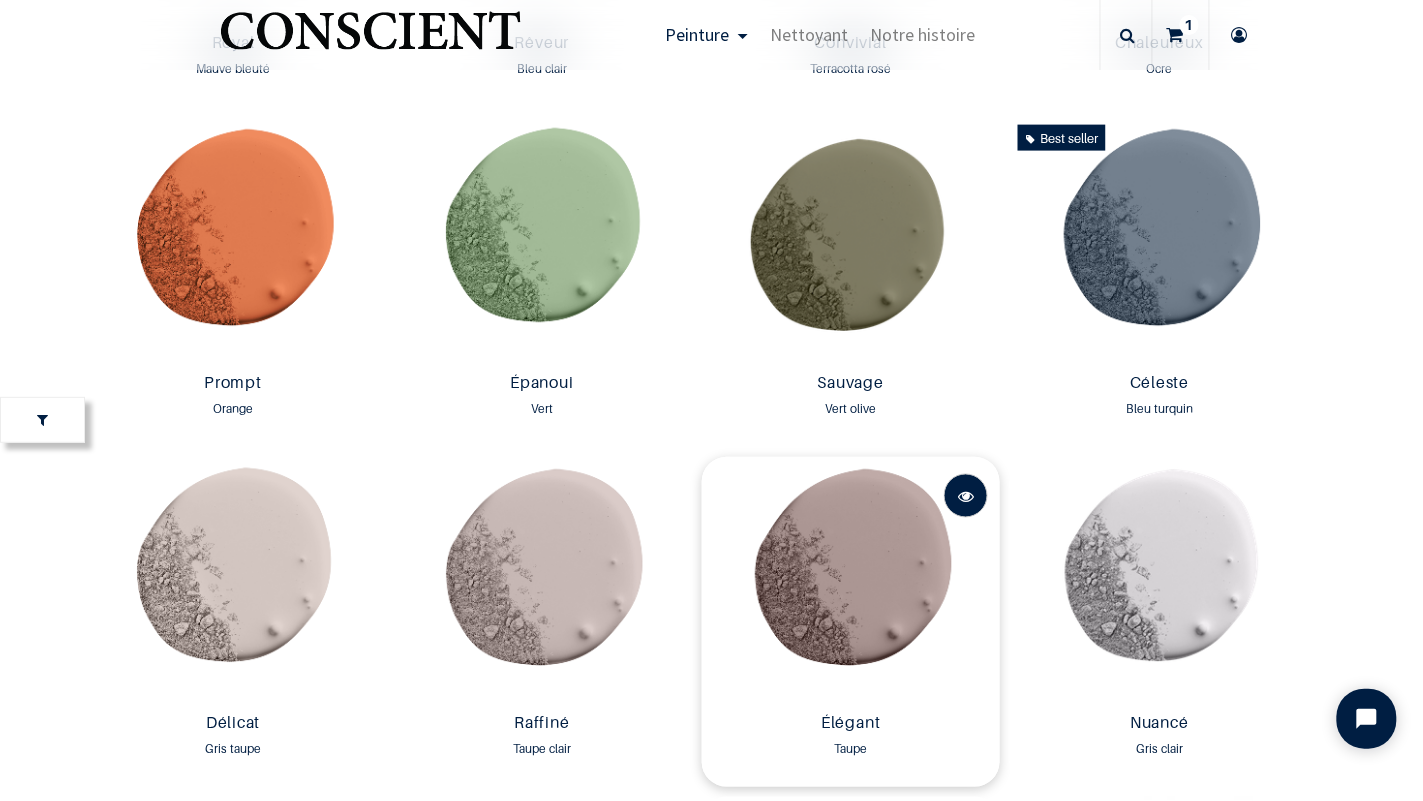 click at bounding box center (966, 497) 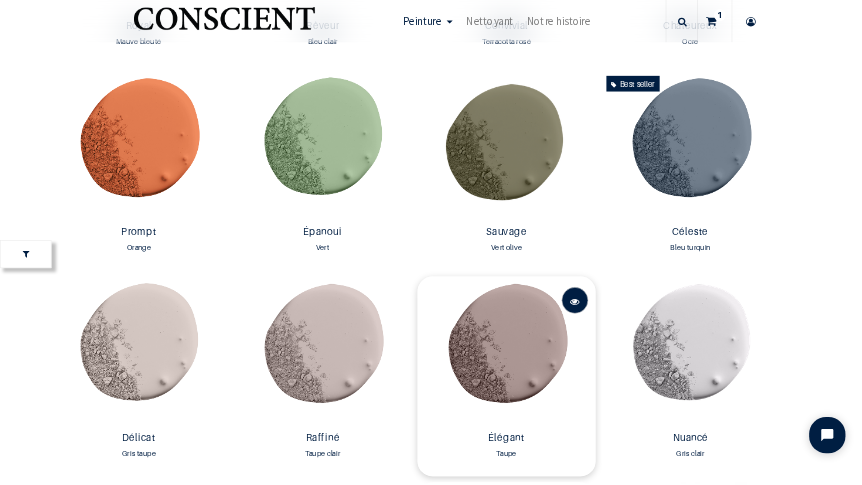 scroll, scrollTop: 0, scrollLeft: 0, axis: both 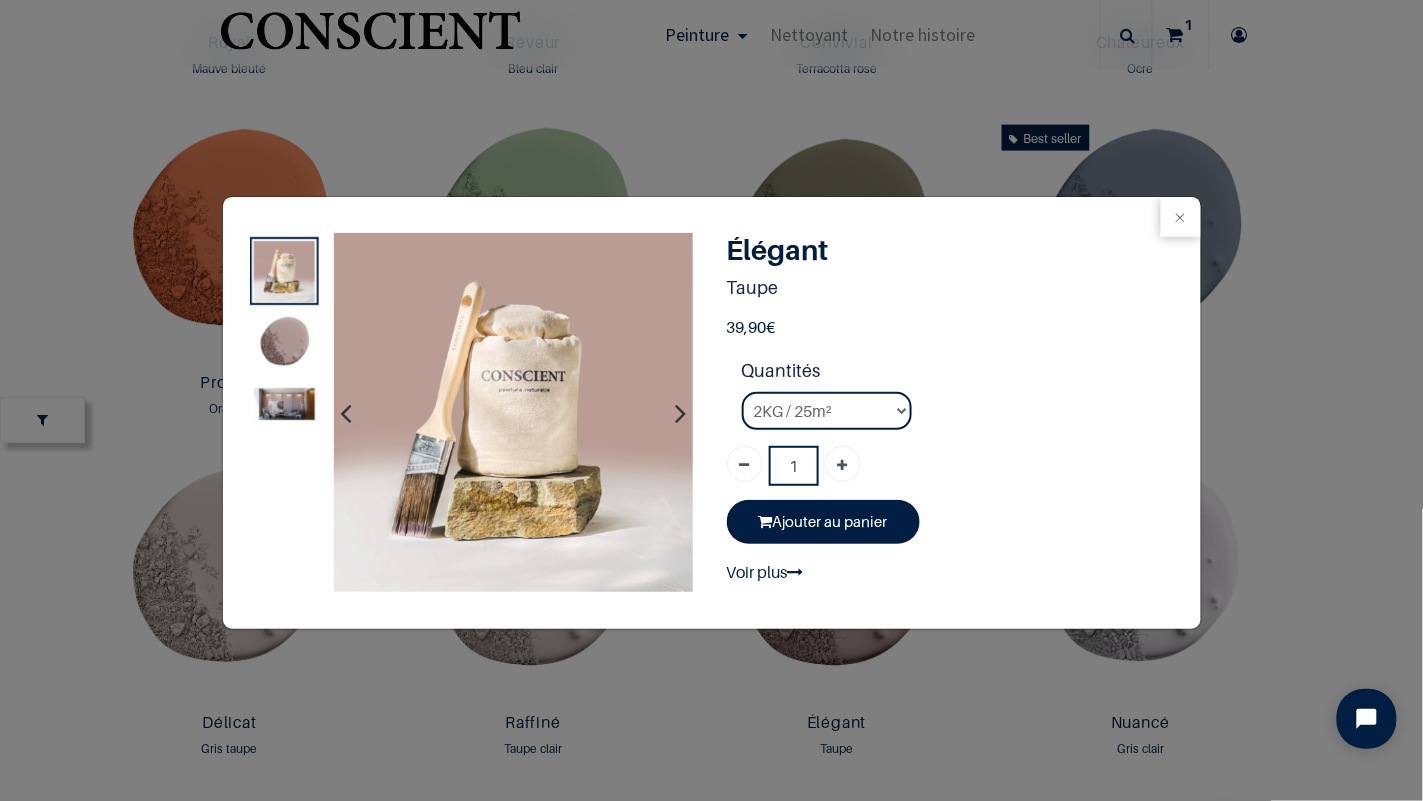 click at bounding box center [283, 403] 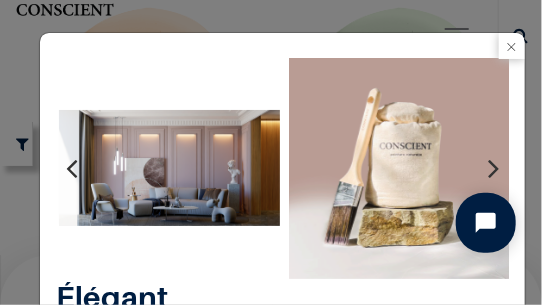 scroll, scrollTop: 2647, scrollLeft: 0, axis: vertical 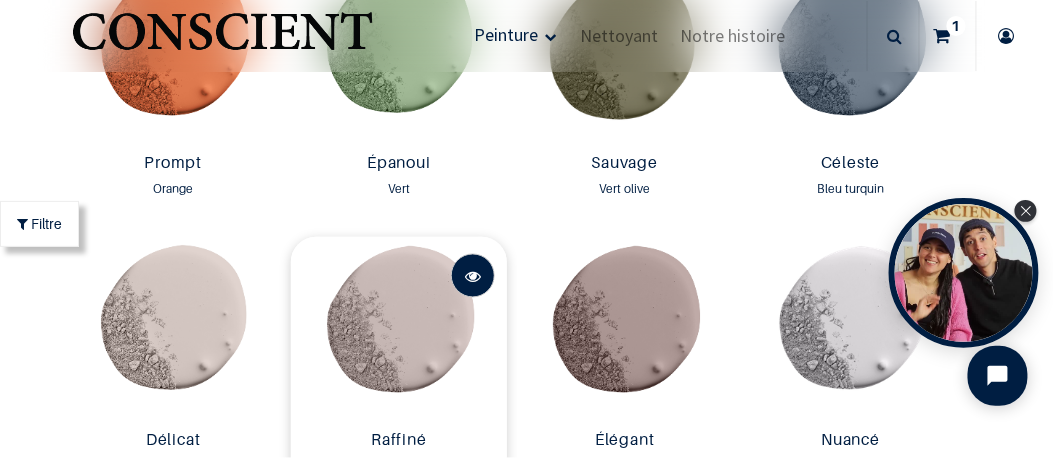 click at bounding box center (473, 277) 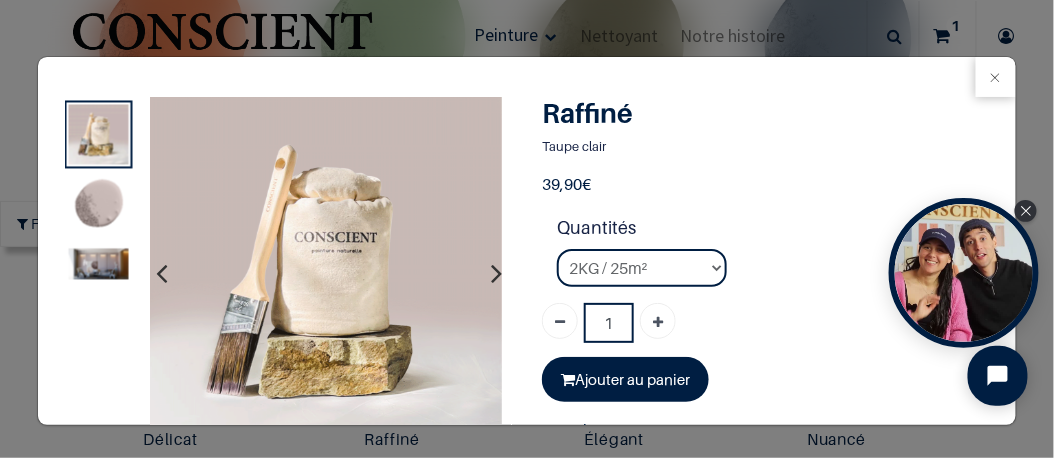 click at bounding box center (99, 264) 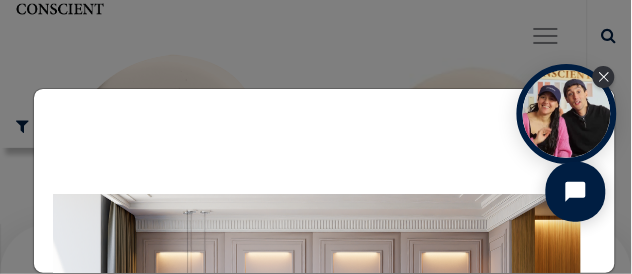 scroll, scrollTop: 3443, scrollLeft: 0, axis: vertical 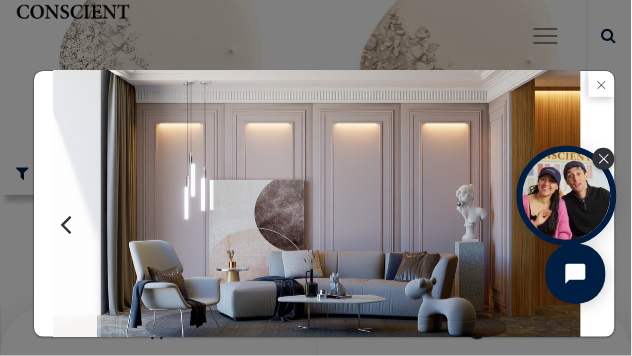 click 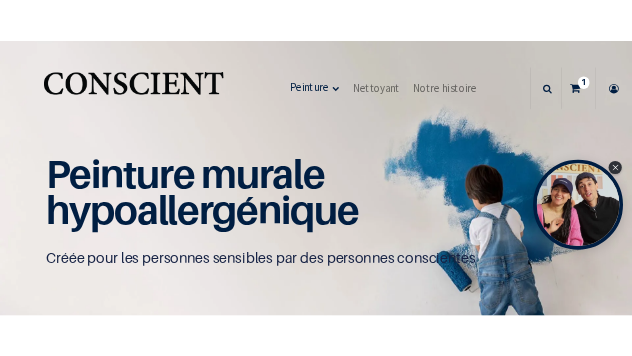 scroll, scrollTop: 0, scrollLeft: 0, axis: both 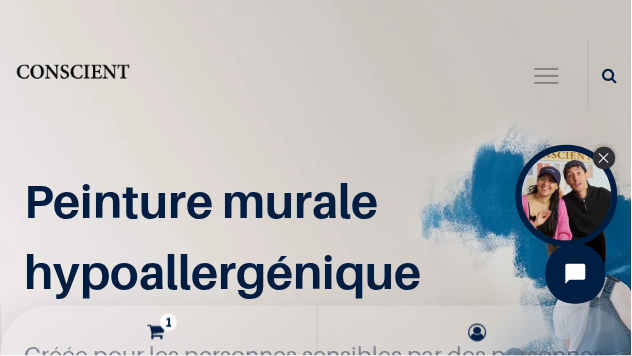 click at bounding box center [605, 158] 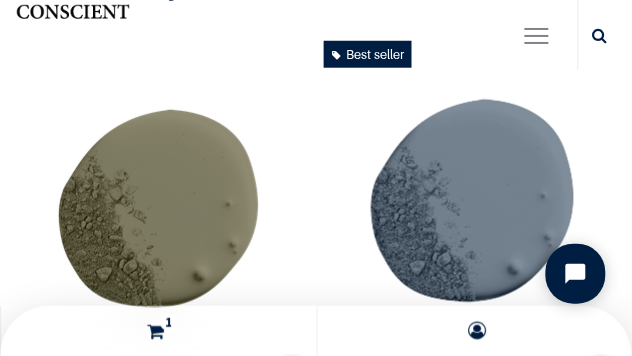 scroll, scrollTop: 6541, scrollLeft: 0, axis: vertical 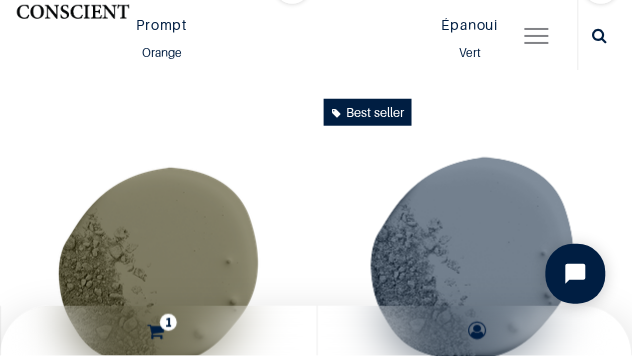 click at bounding box center (292, 877) 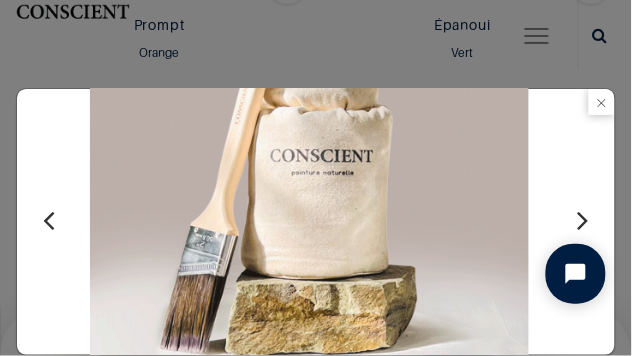 scroll, scrollTop: 133, scrollLeft: 0, axis: vertical 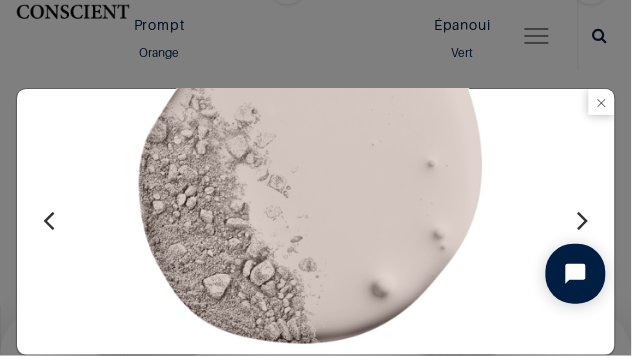 click at bounding box center (583, 221) 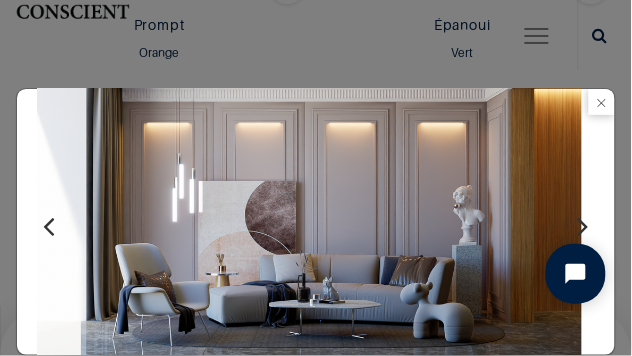 scroll, scrollTop: 111, scrollLeft: 0, axis: vertical 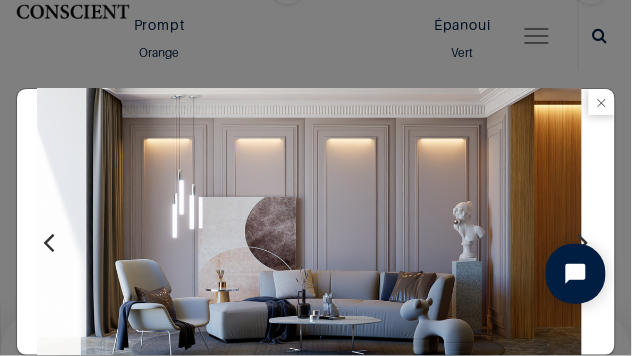 type 